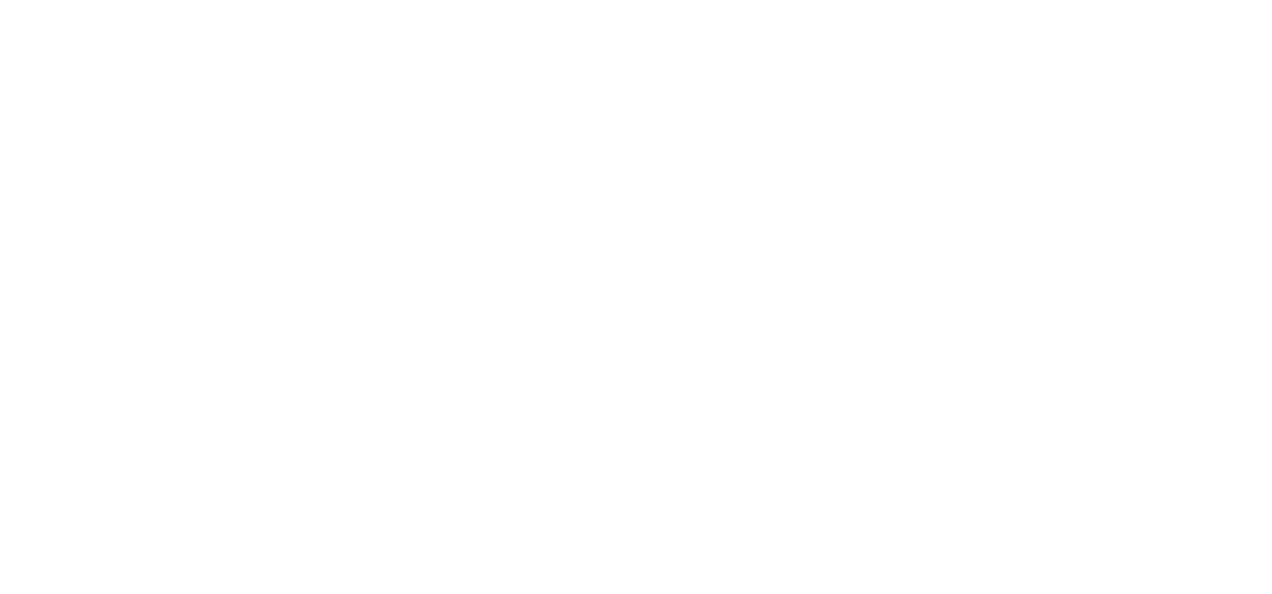 scroll, scrollTop: 0, scrollLeft: 0, axis: both 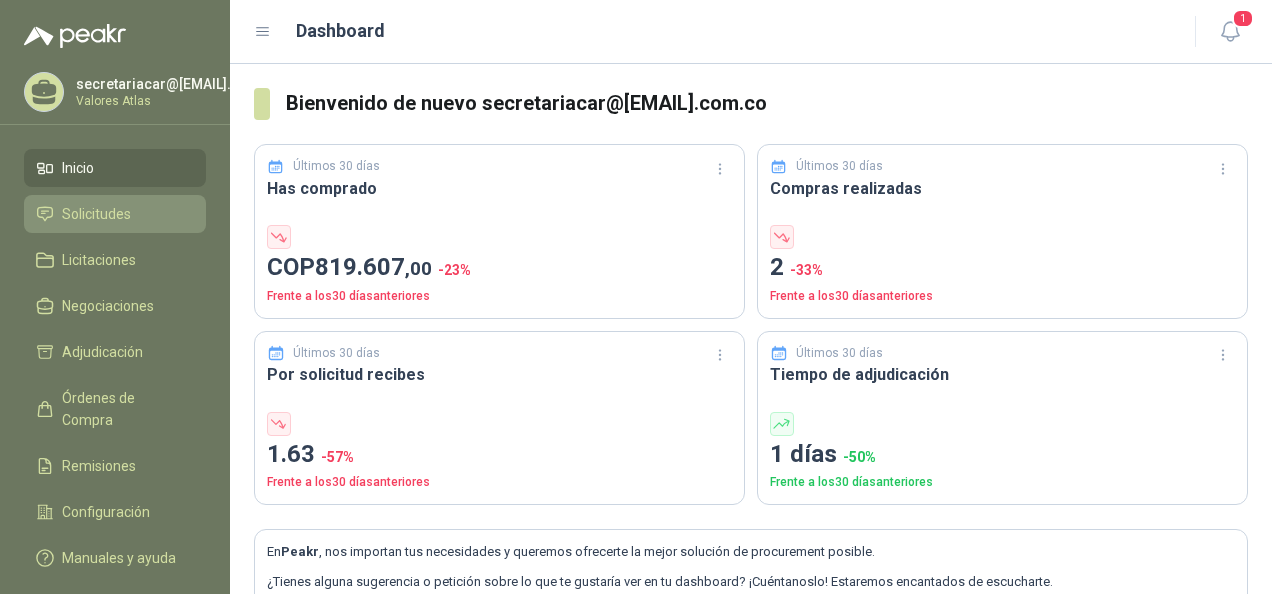 click on "Solicitudes" at bounding box center [96, 214] 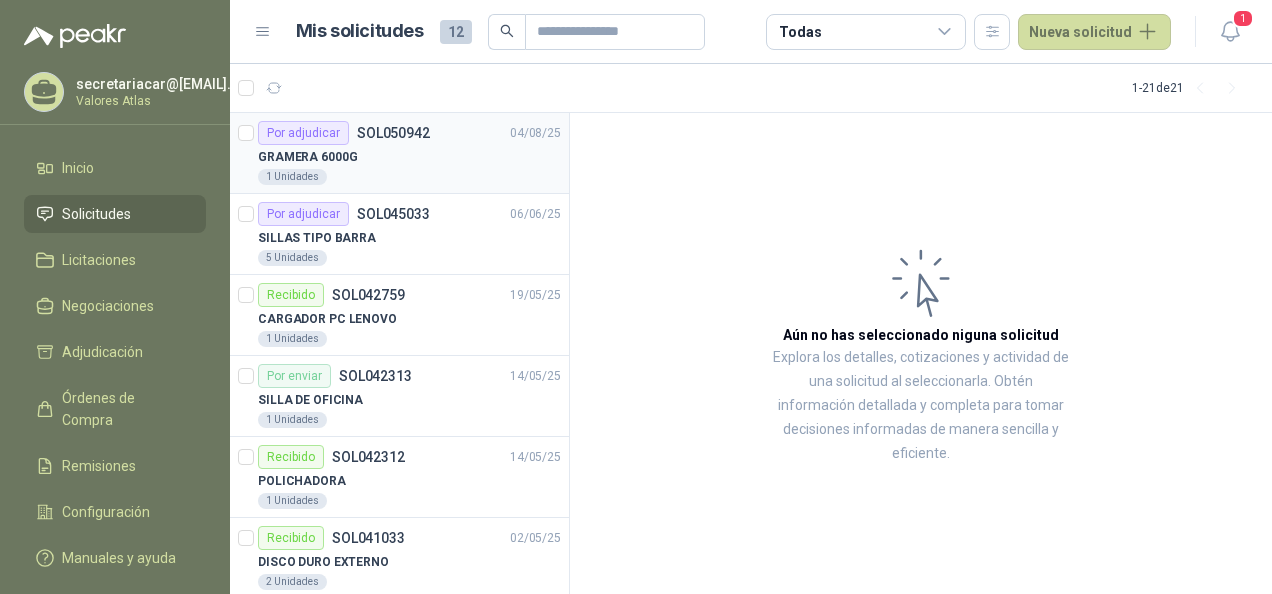 click on "GRAMERA 6000G" at bounding box center [409, 157] 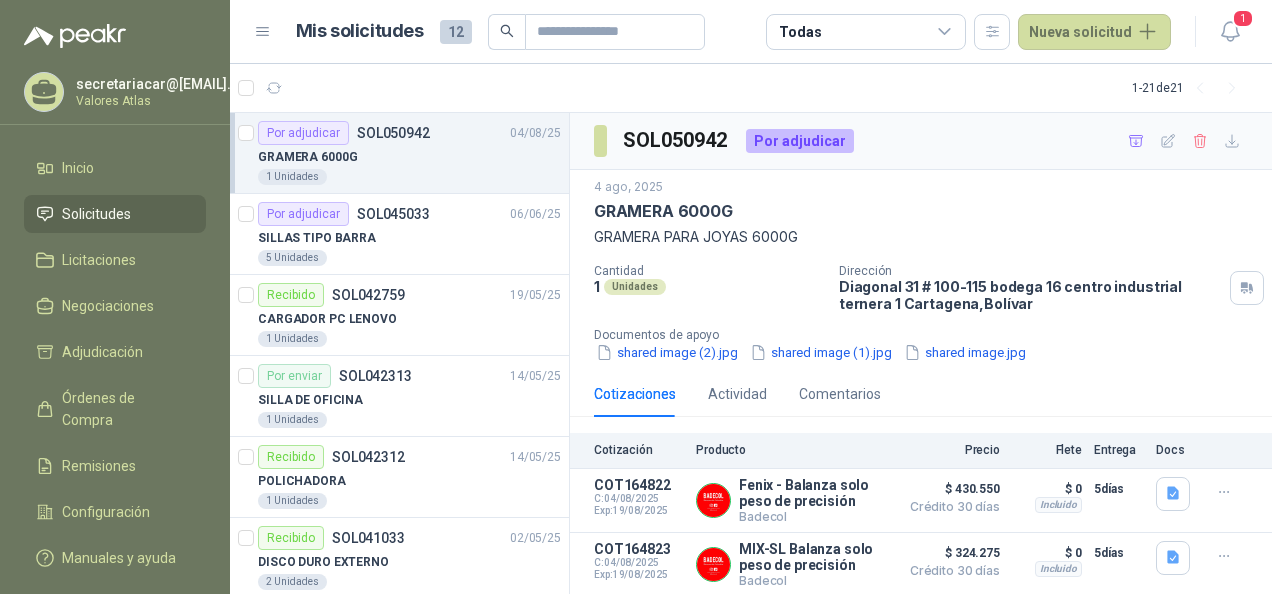 scroll, scrollTop: 2, scrollLeft: 0, axis: vertical 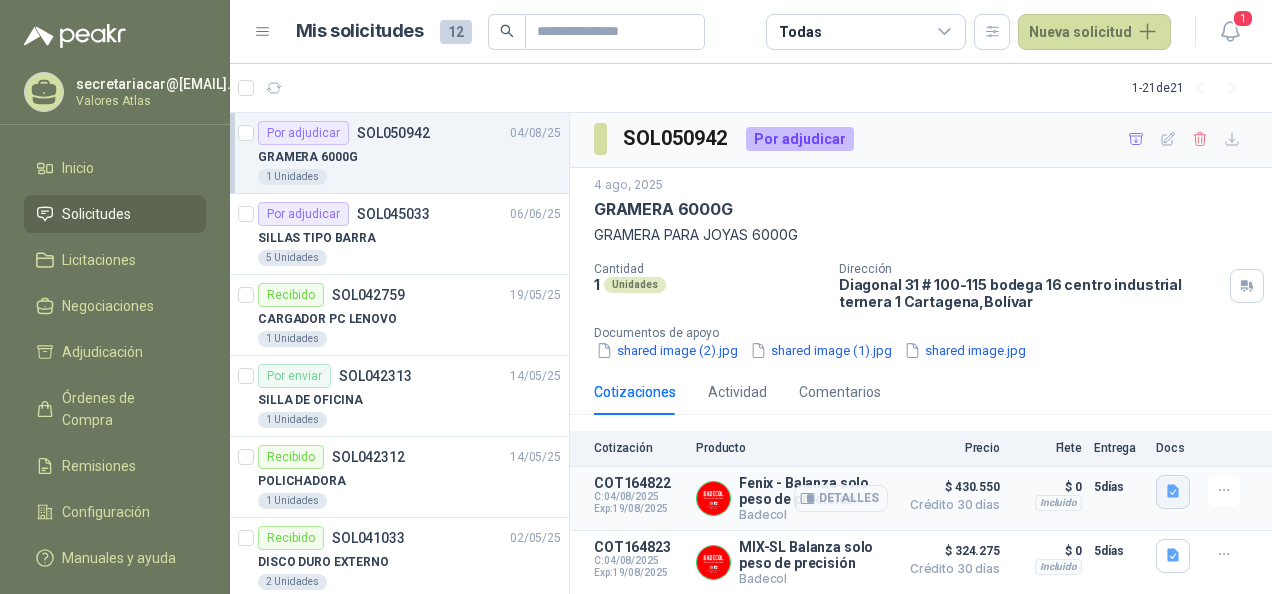 click 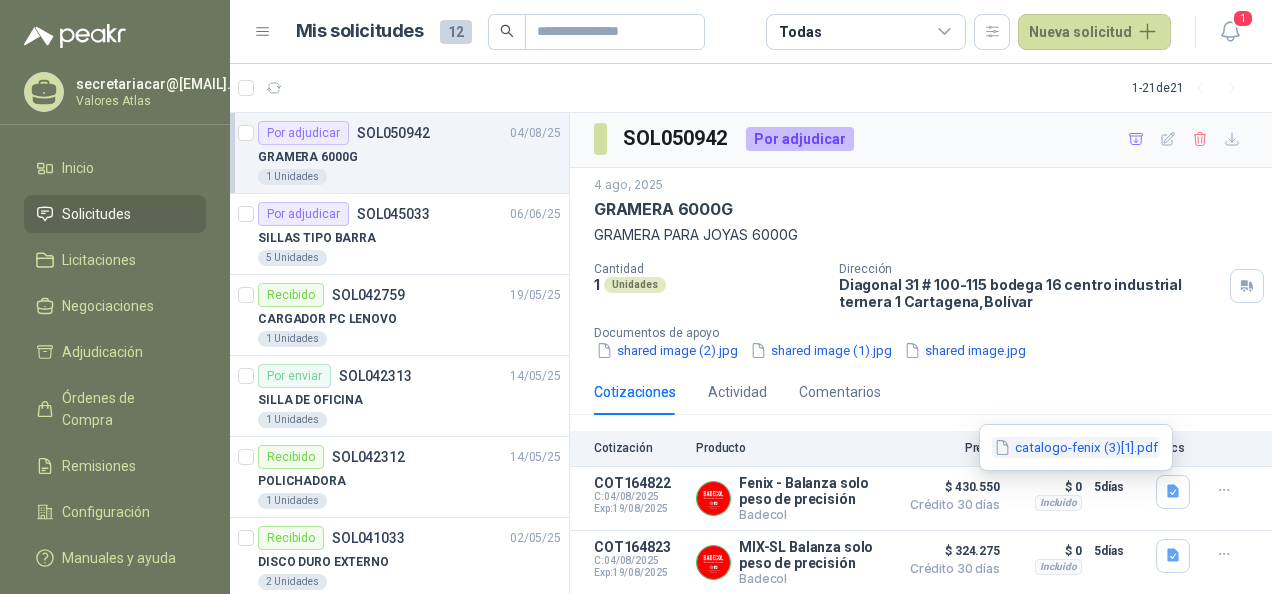 click on "catalogo-fenix (3)[1].pdf" at bounding box center [1076, 447] 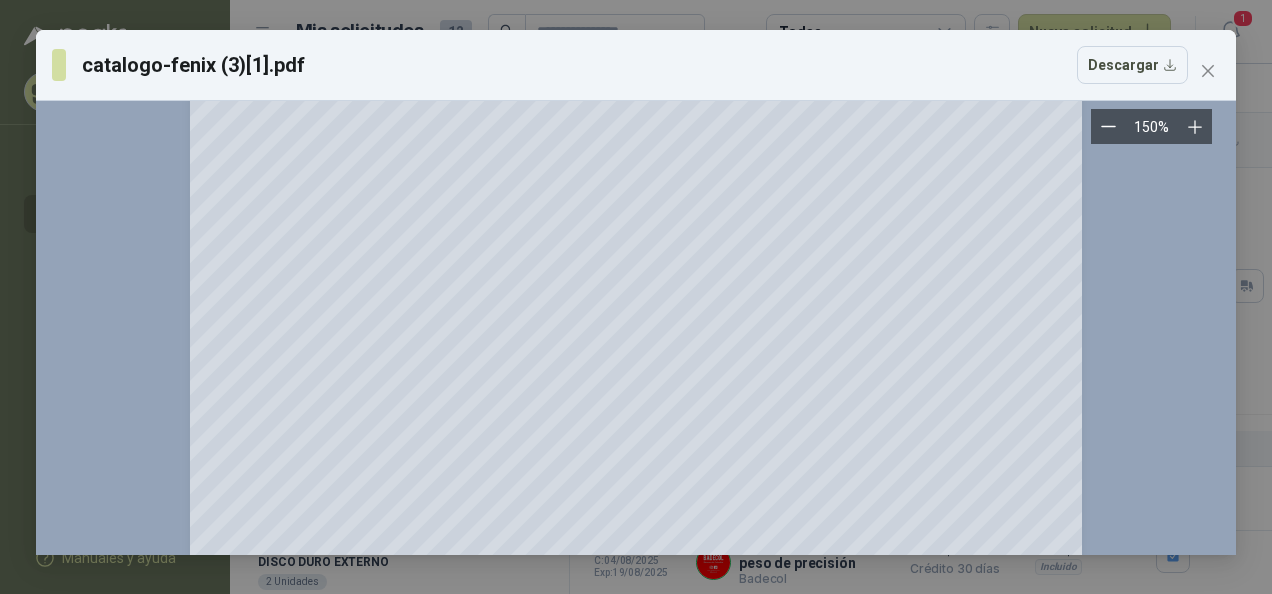 scroll, scrollTop: 400, scrollLeft: 0, axis: vertical 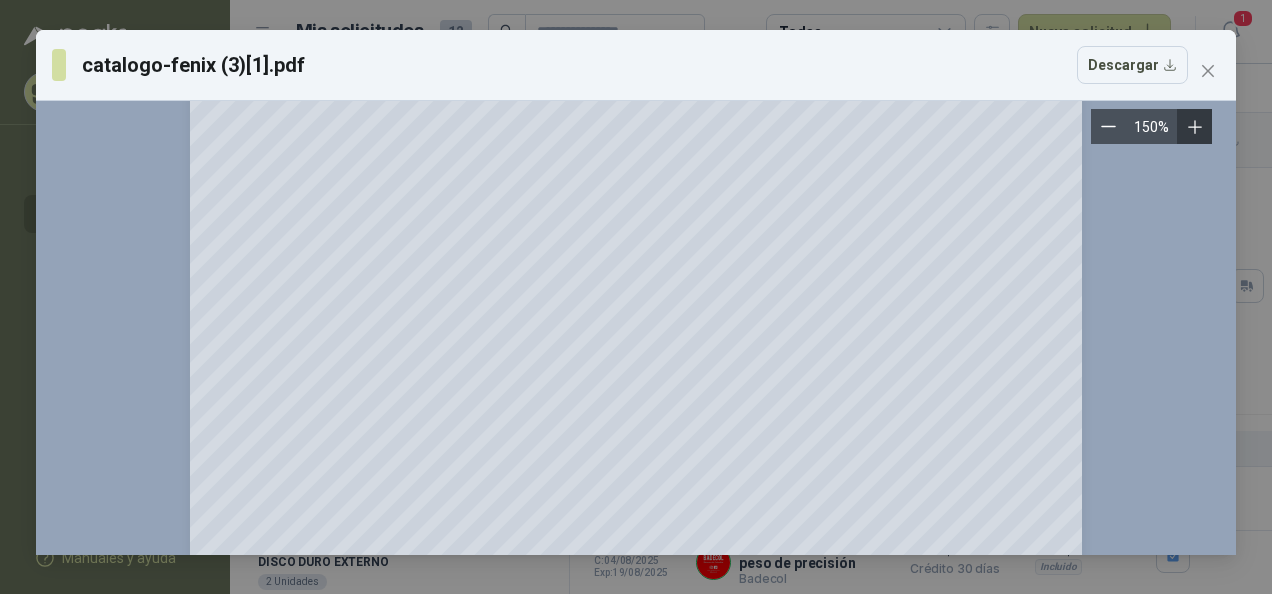 click 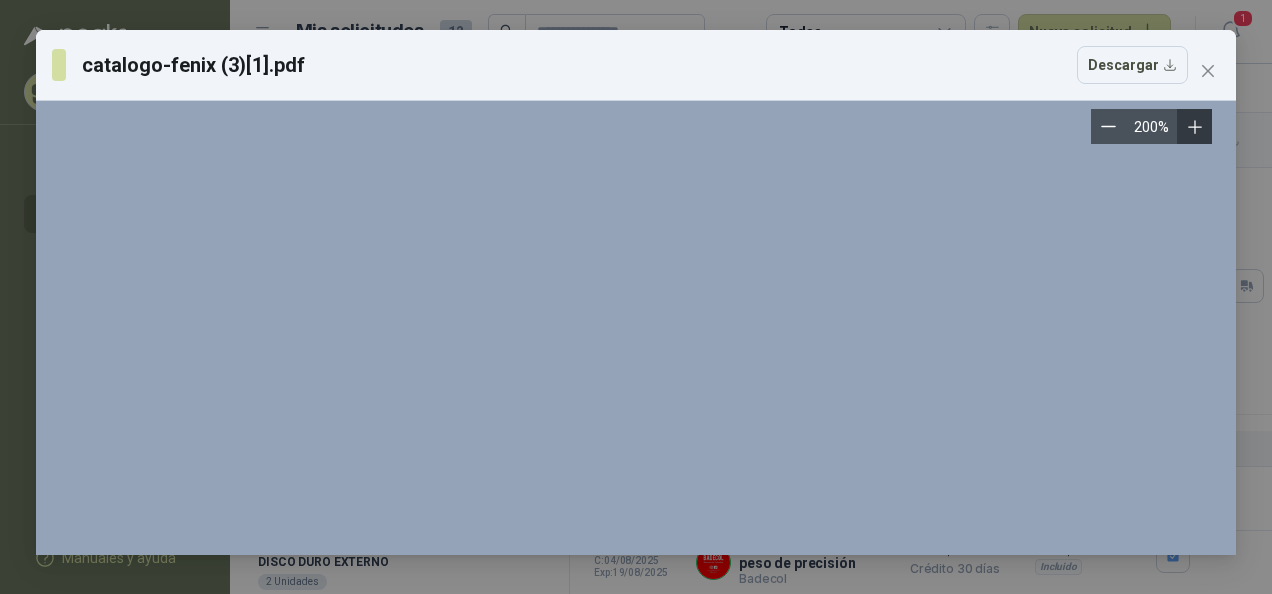 click 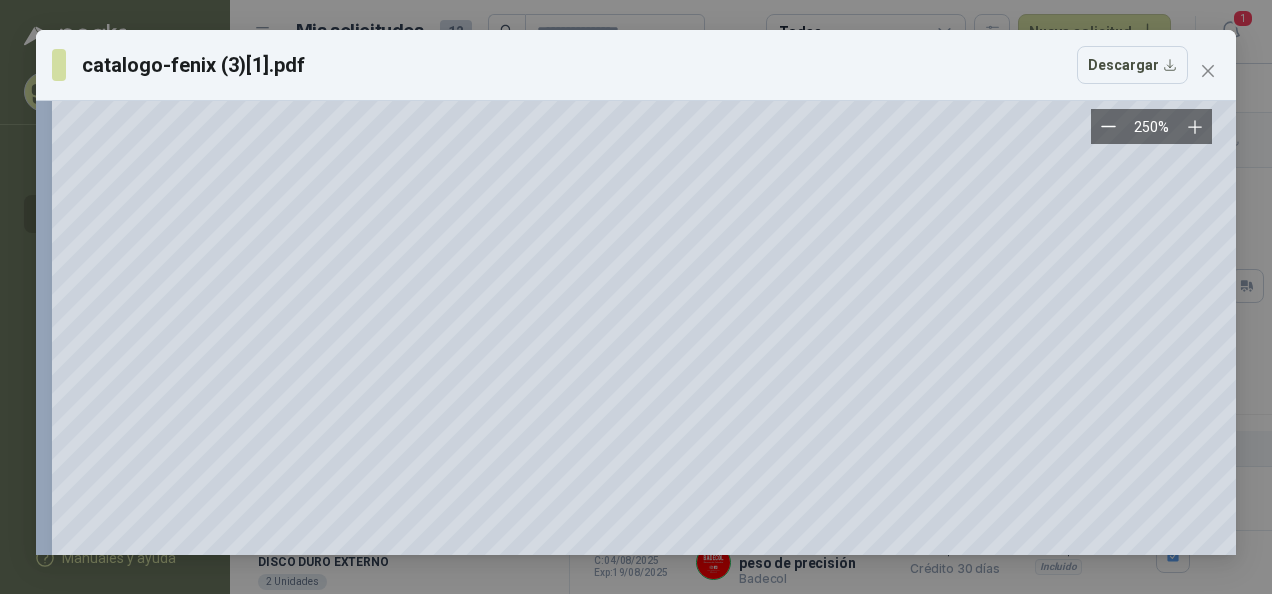 scroll, scrollTop: 700, scrollLeft: 0, axis: vertical 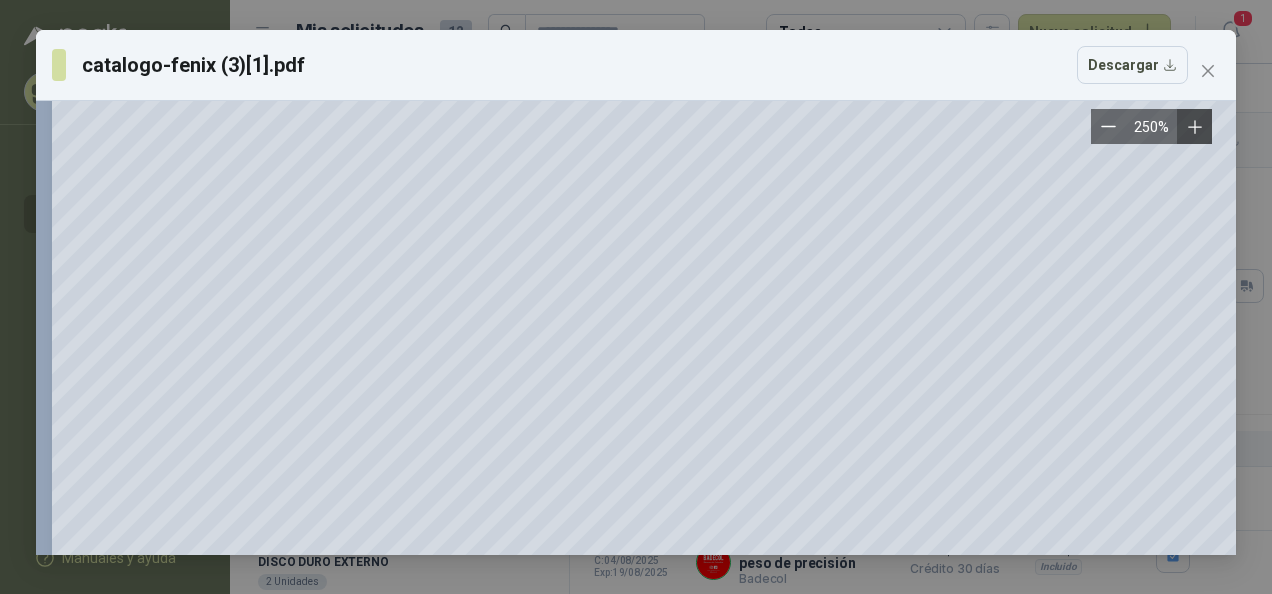 click 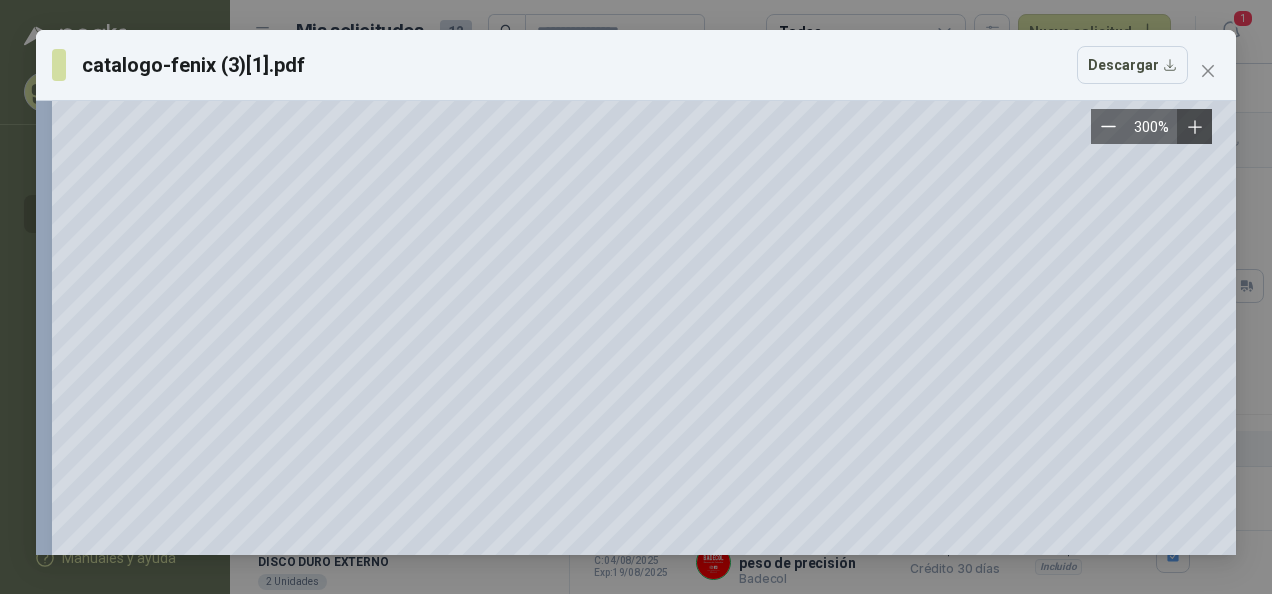 scroll, scrollTop: 1500, scrollLeft: 0, axis: vertical 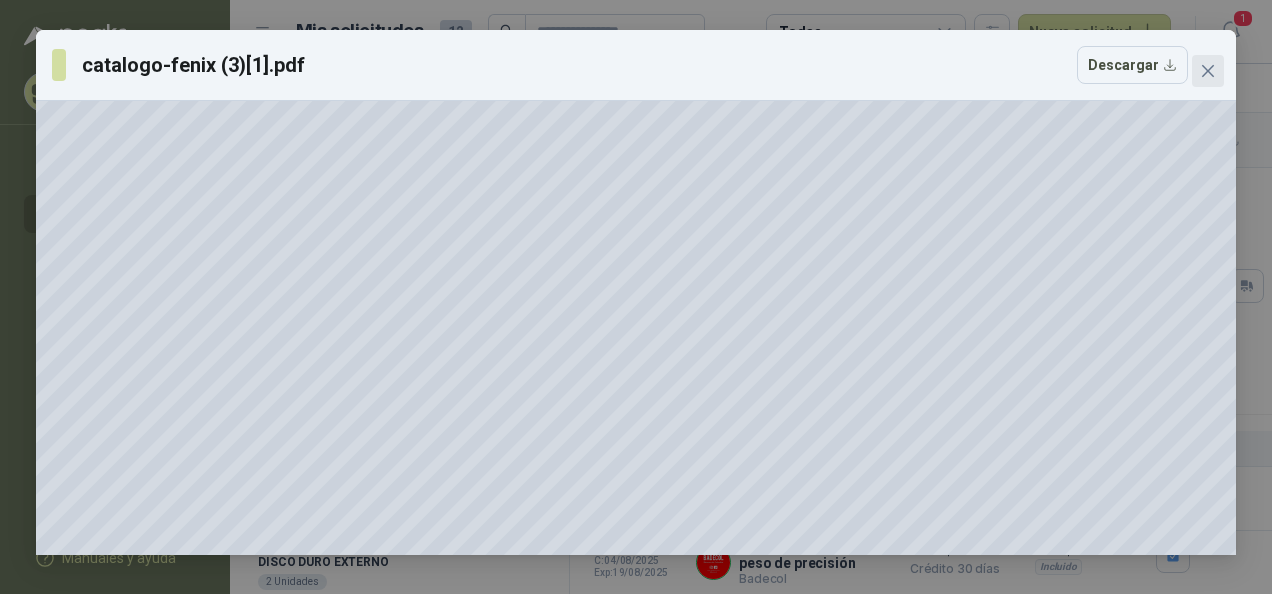 click at bounding box center [1208, 71] 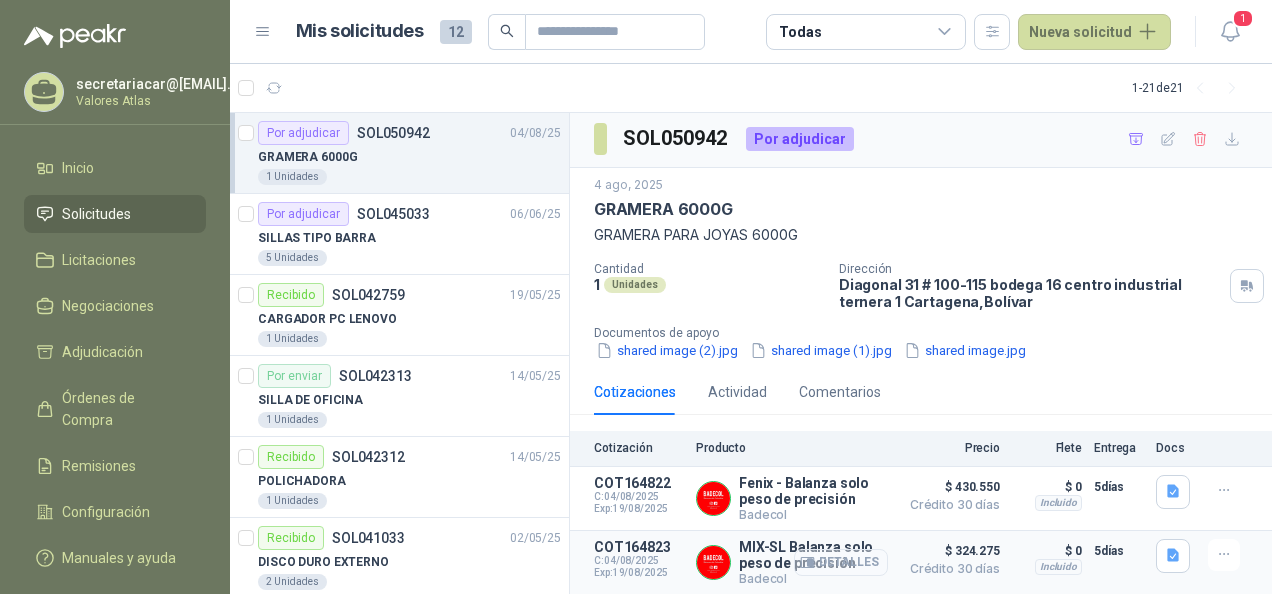 click on "Detalles" at bounding box center (841, 562) 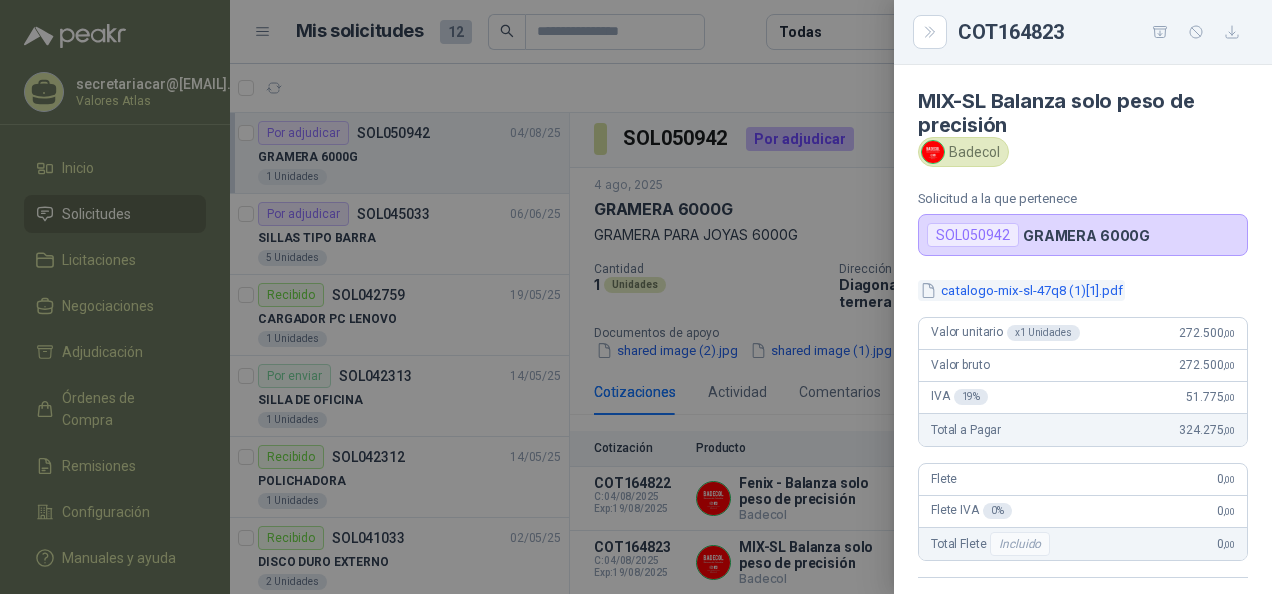 click on "catalogo-mix-sl-47q8 (1)[1].pdf" at bounding box center [1021, 290] 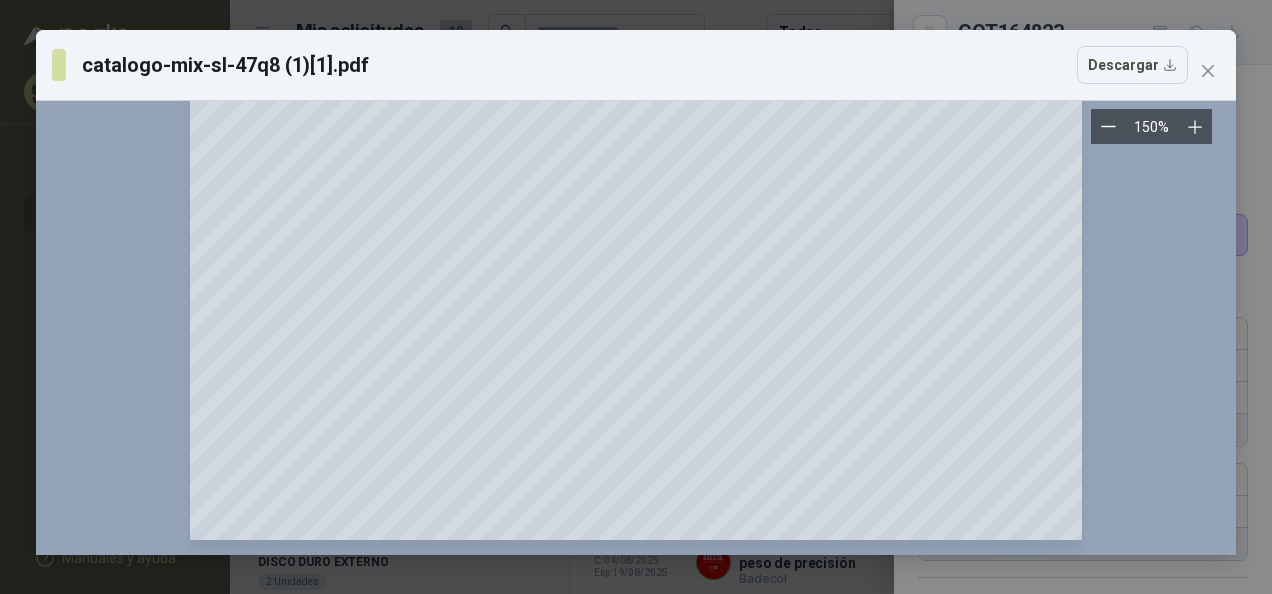 scroll, scrollTop: 2118, scrollLeft: 0, axis: vertical 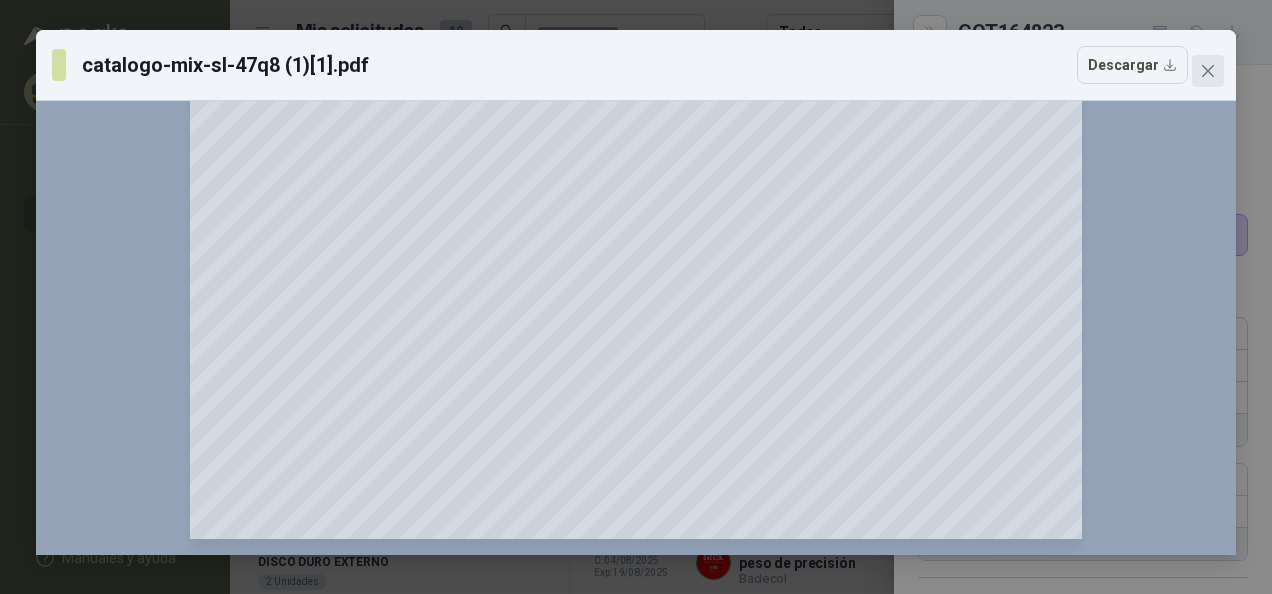 click 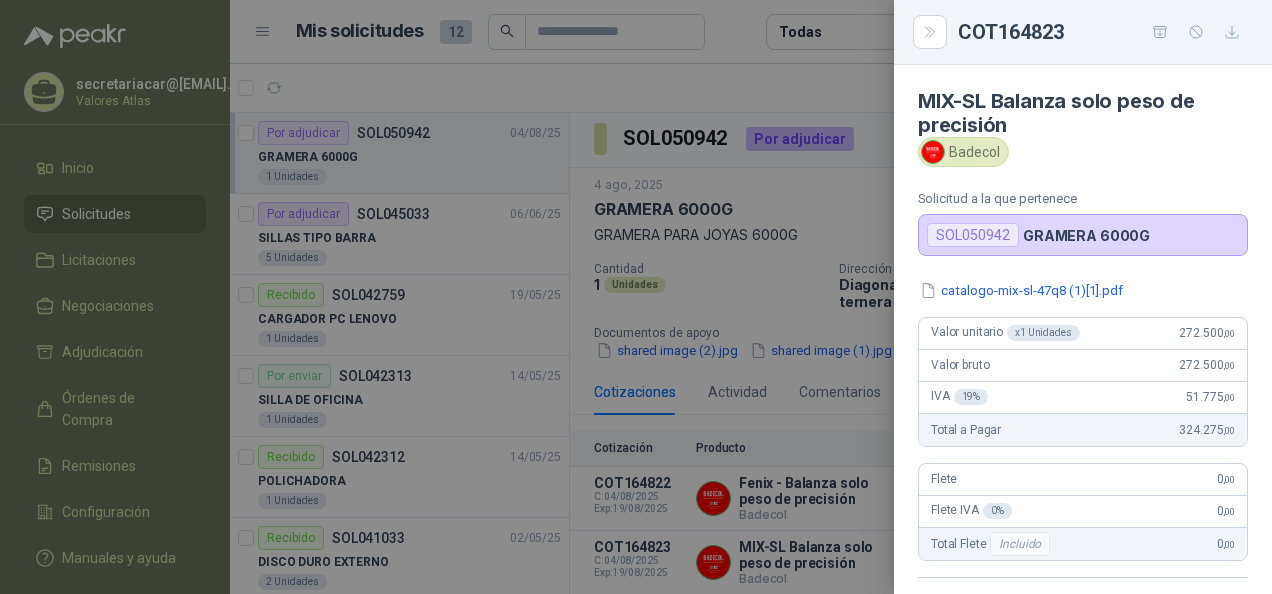 click at bounding box center (636, 297) 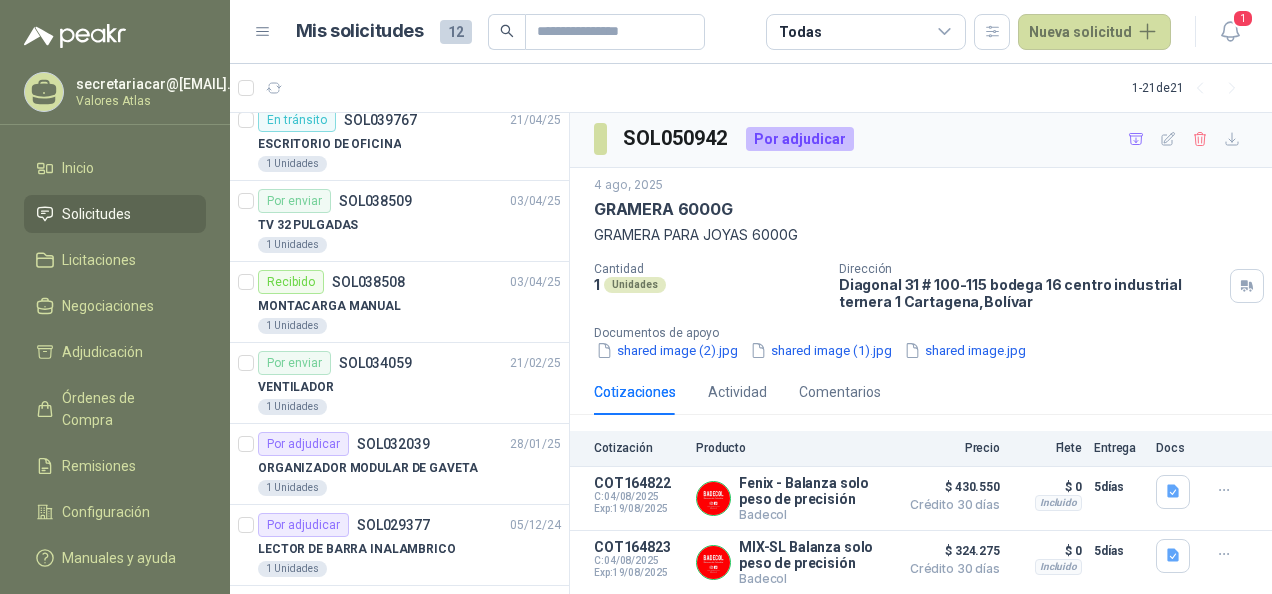 scroll, scrollTop: 500, scrollLeft: 0, axis: vertical 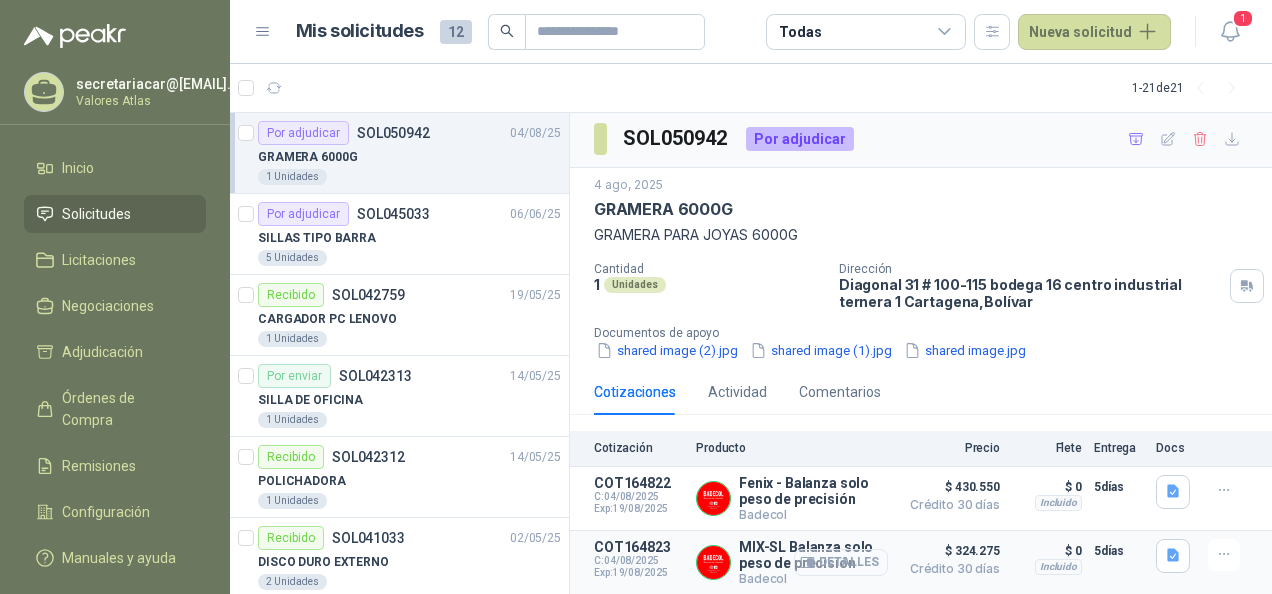 click on "Detalles" at bounding box center [841, 562] 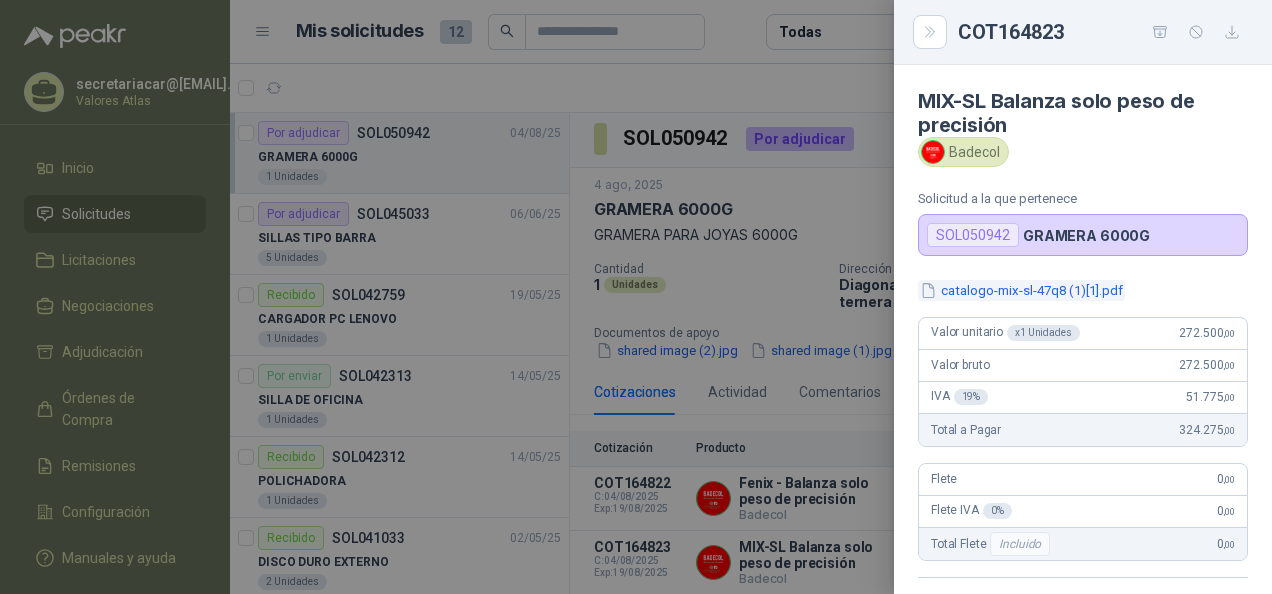 click on "catalogo-mix-sl-47q8 (1)[1].pdf" at bounding box center [1021, 290] 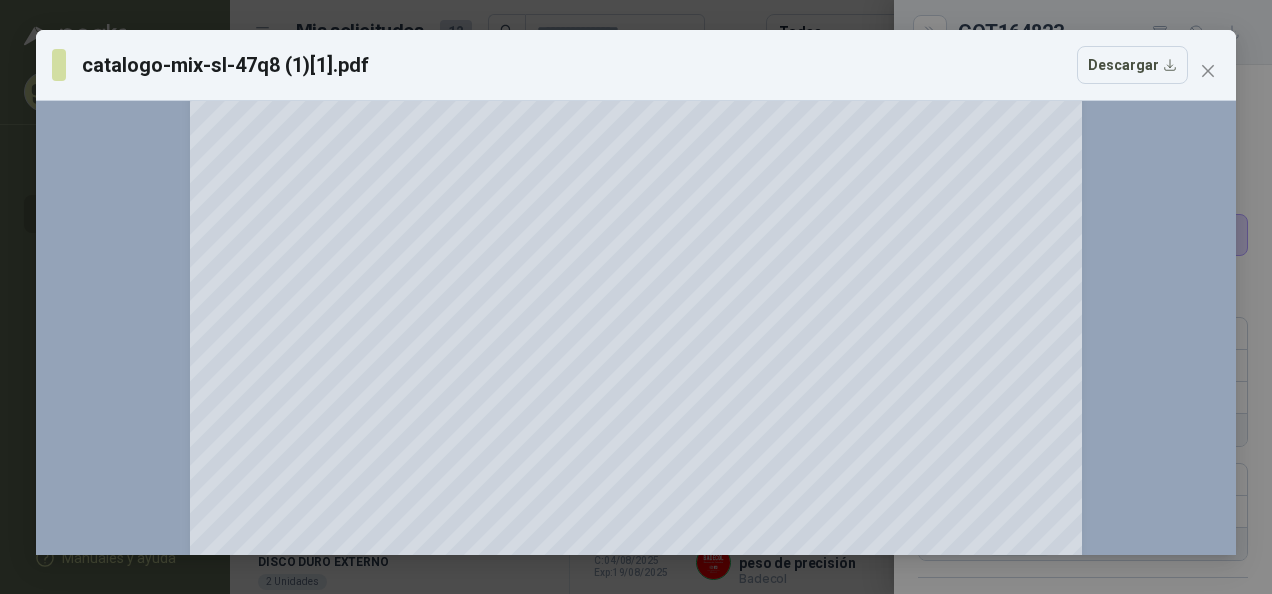 scroll, scrollTop: 400, scrollLeft: 0, axis: vertical 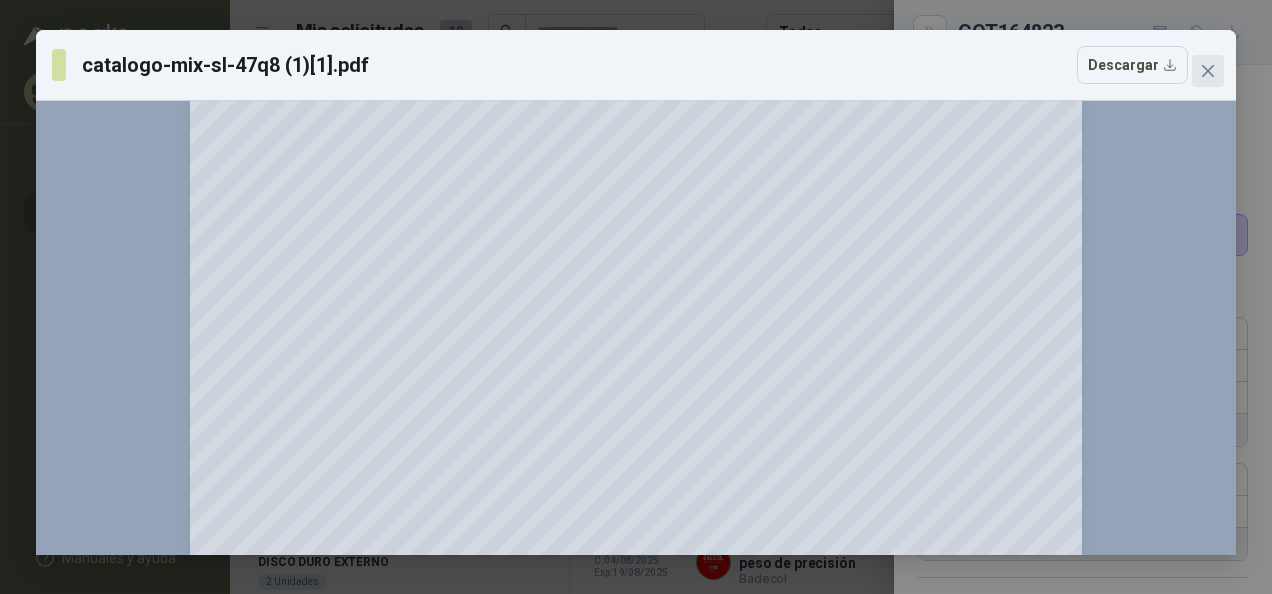 click at bounding box center [1208, 71] 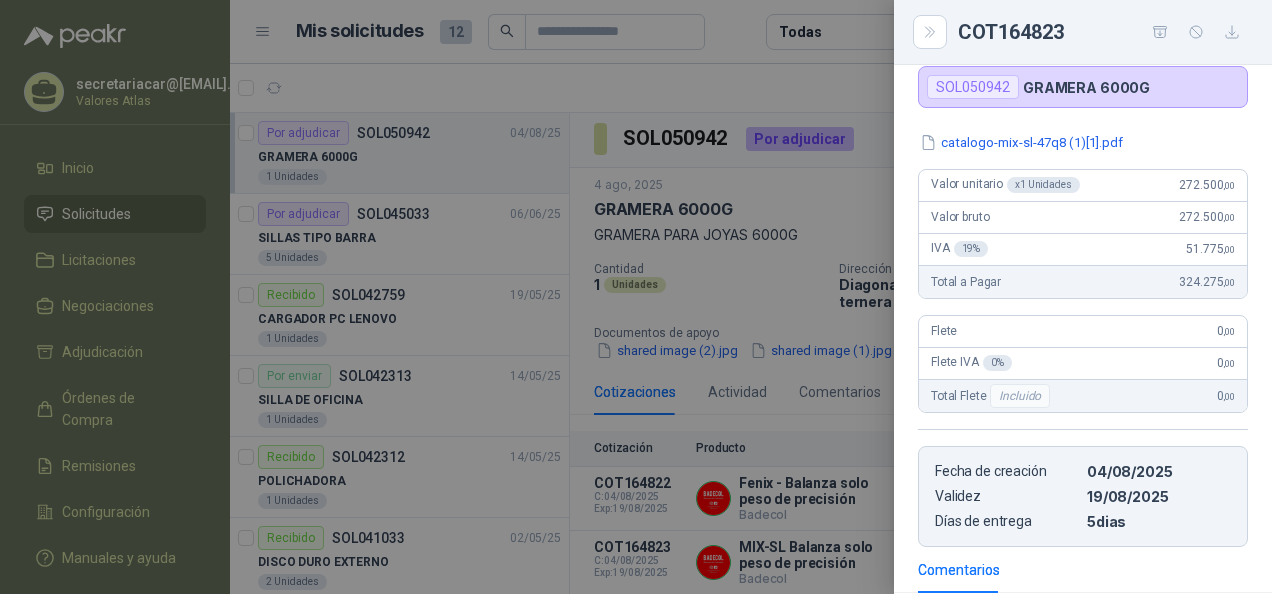 scroll, scrollTop: 300, scrollLeft: 0, axis: vertical 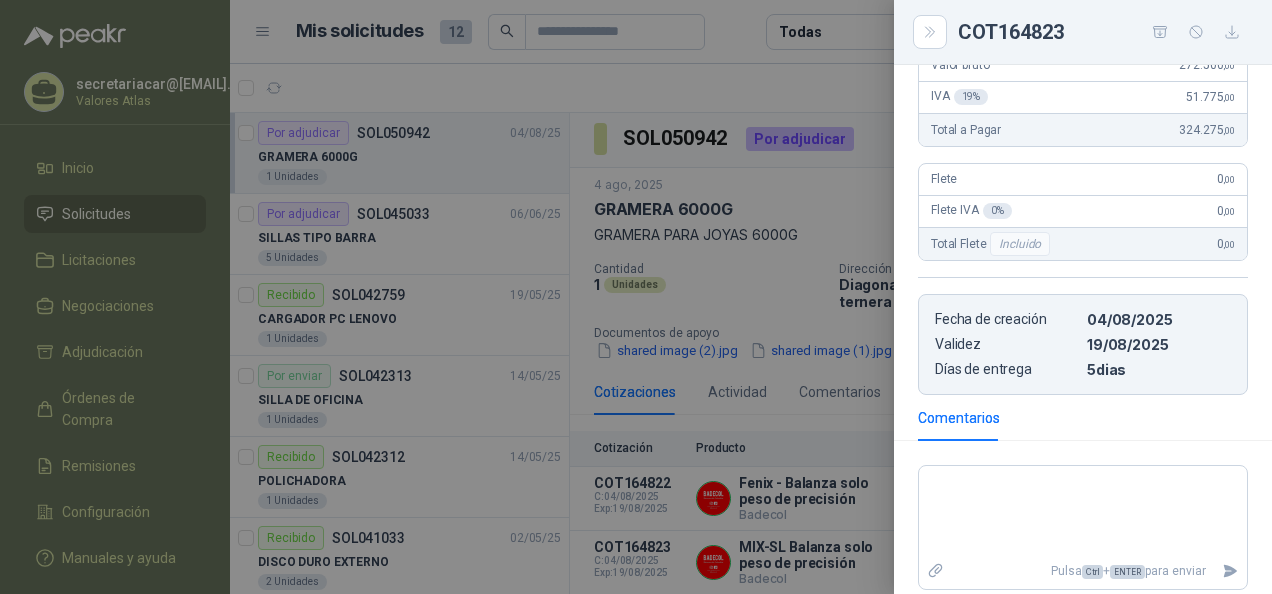 click at bounding box center [636, 297] 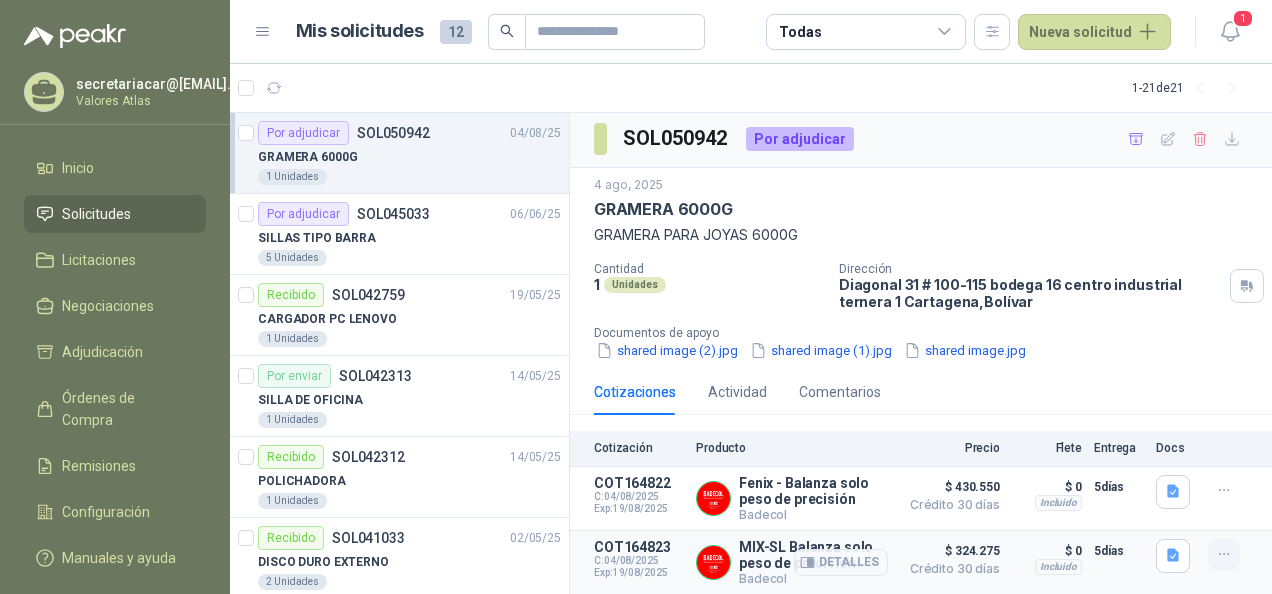 click 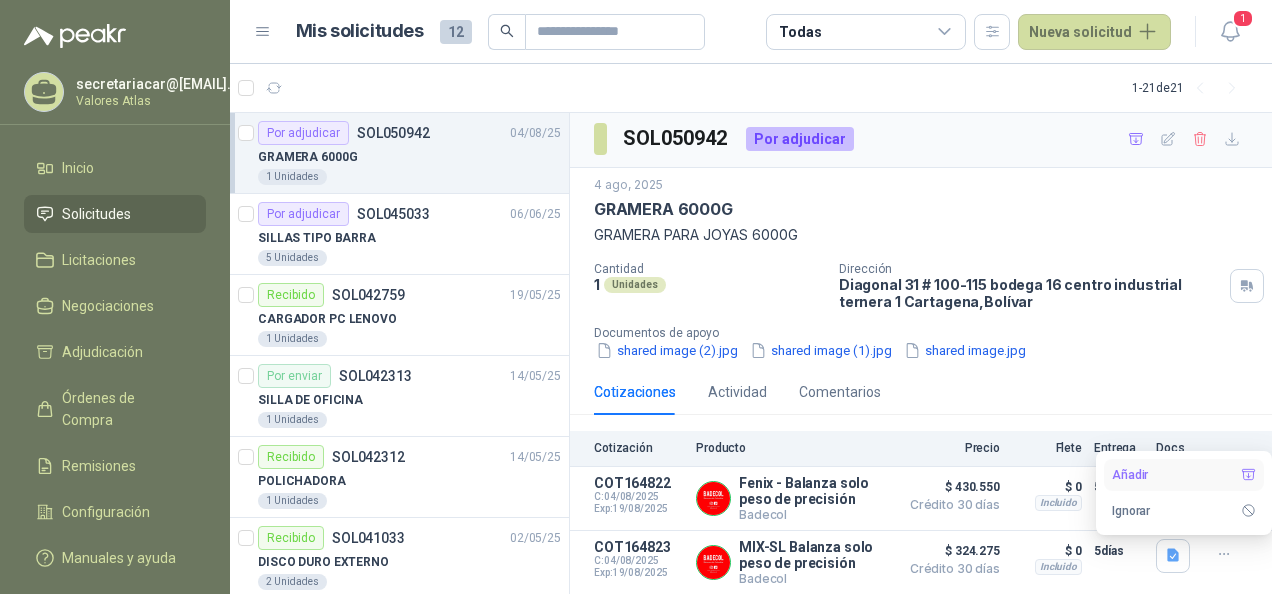 click on "Añadir" at bounding box center (1184, 475) 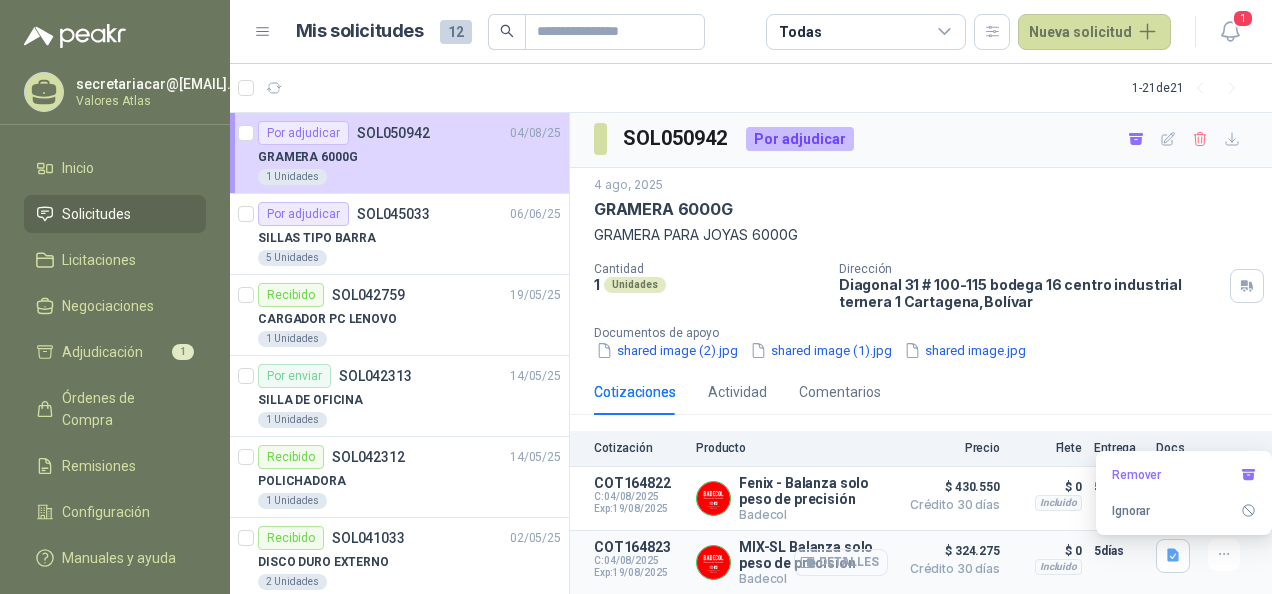 click on "Detalles" at bounding box center (841, 562) 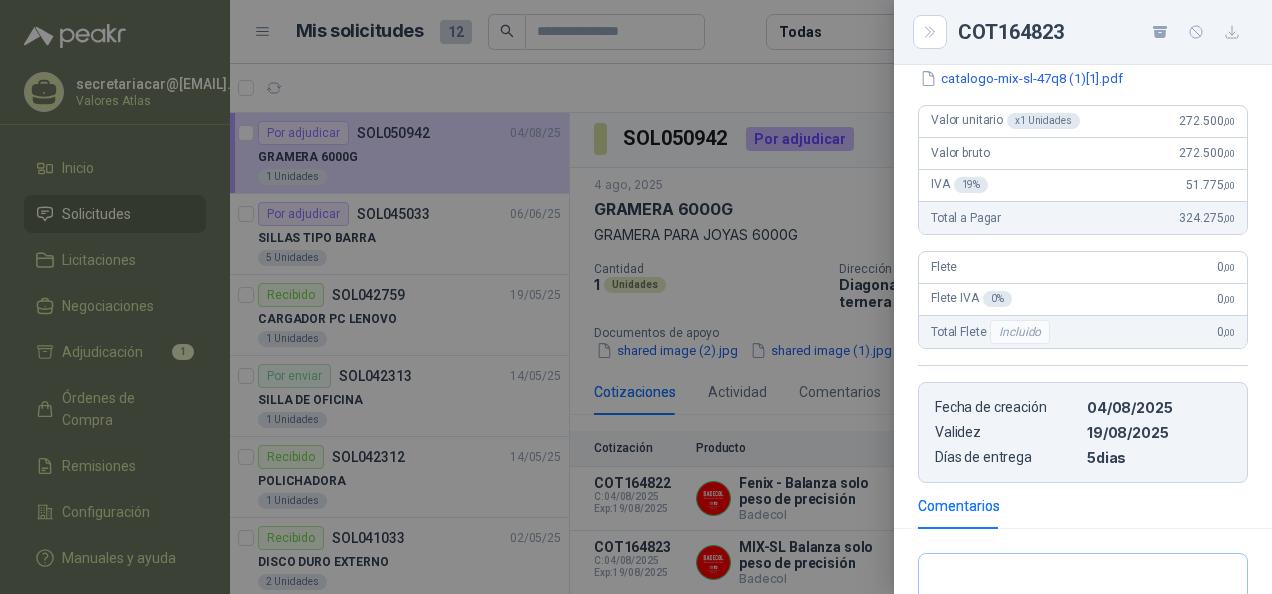 scroll, scrollTop: 556, scrollLeft: 0, axis: vertical 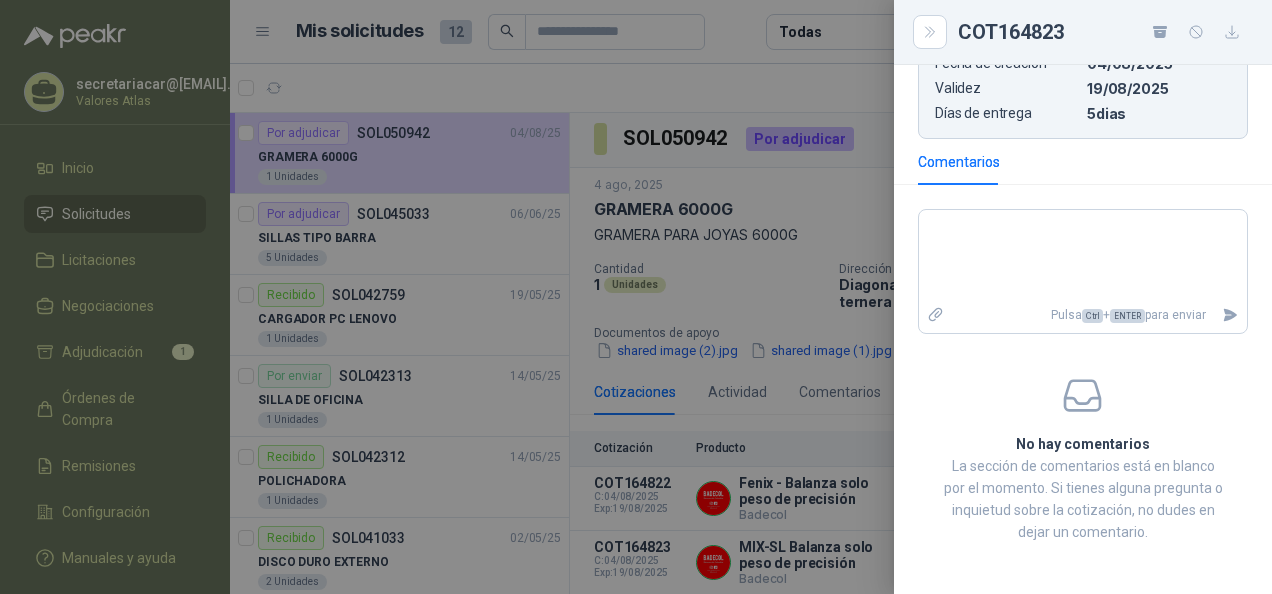 click at bounding box center [636, 297] 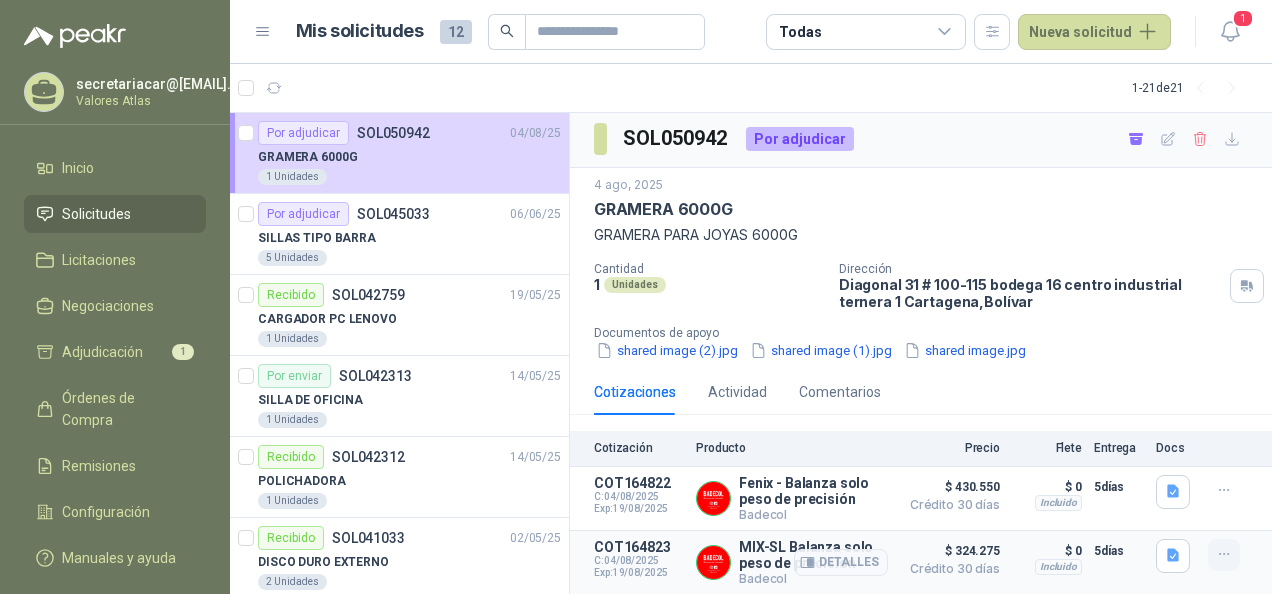 click 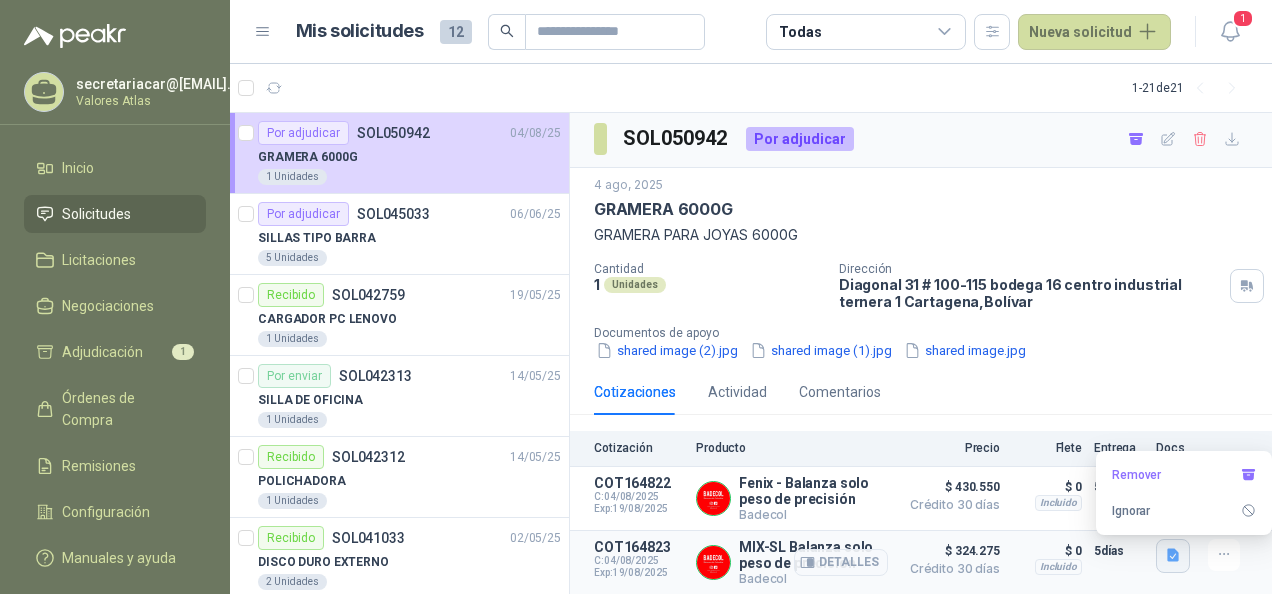 click 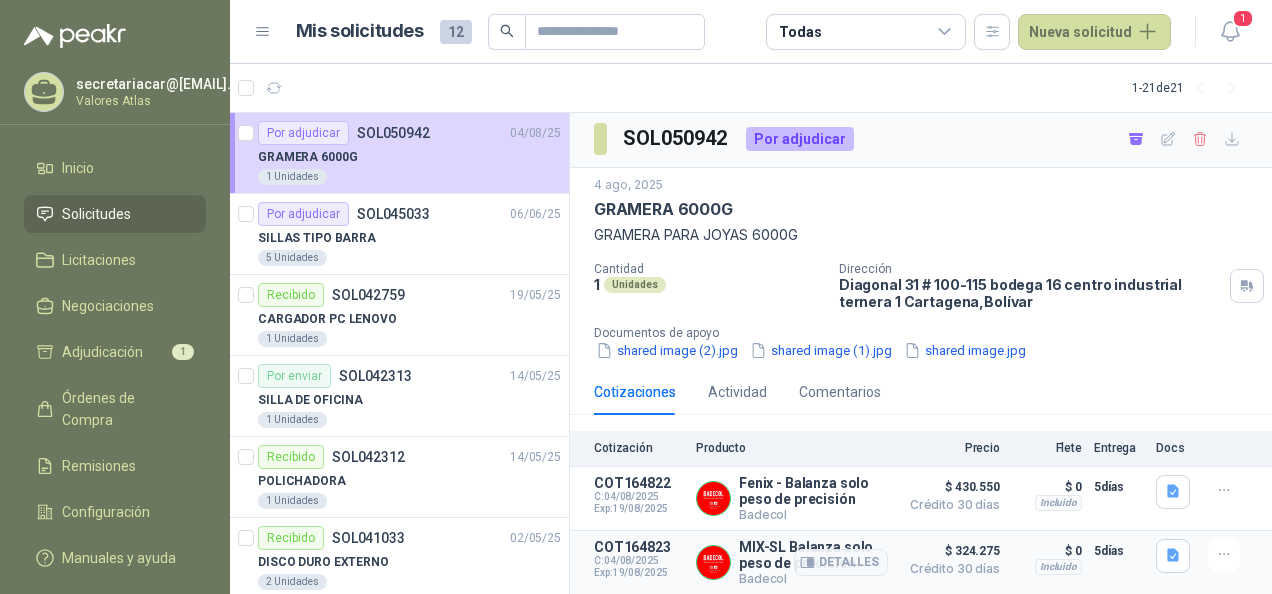 click on "COT164823 C:  [DATE] Exp:  [DATE] MIX-SL Balanza solo peso de precisión Badecol   Detalles $ 324.275 Crédito 30 días $ 324.275 Crédito 30 días Incluido   $ 0 Entrega:    5  días $ 0 Incluido   5  días" at bounding box center [921, 563] 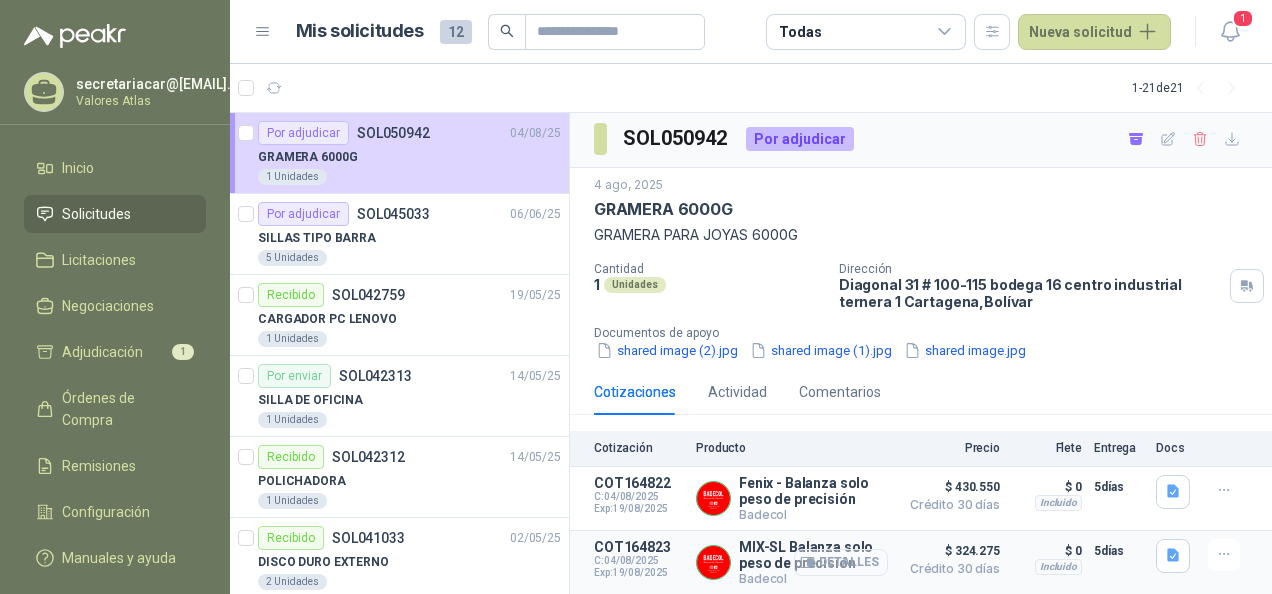click on "Detalles" at bounding box center (841, 562) 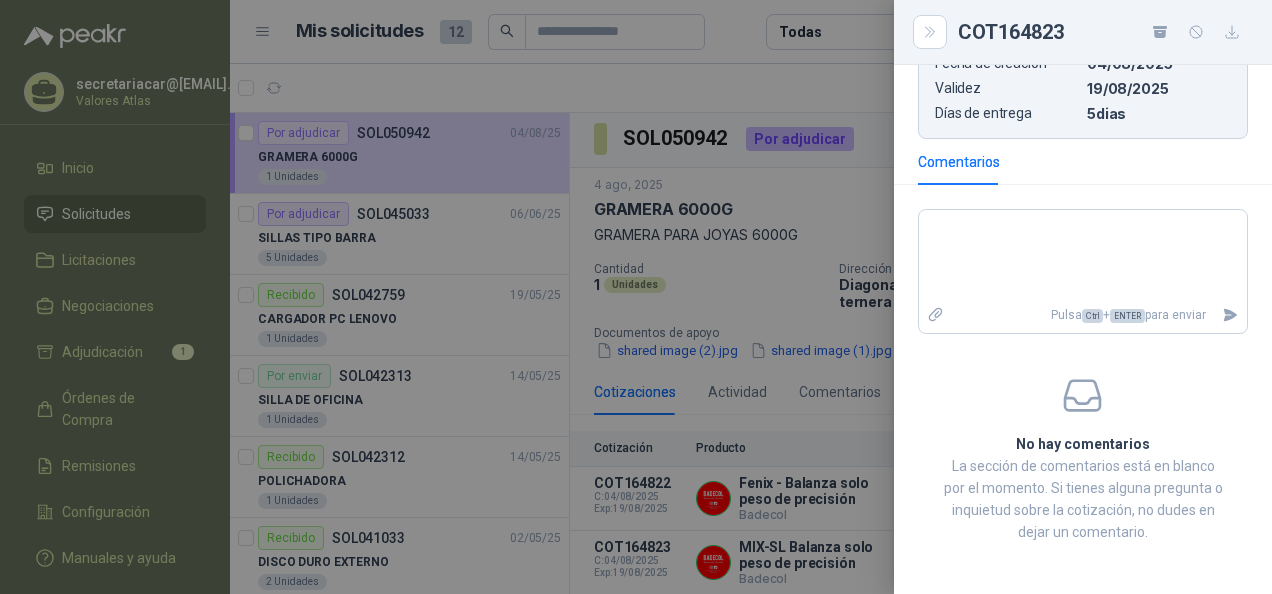 scroll, scrollTop: 0, scrollLeft: 0, axis: both 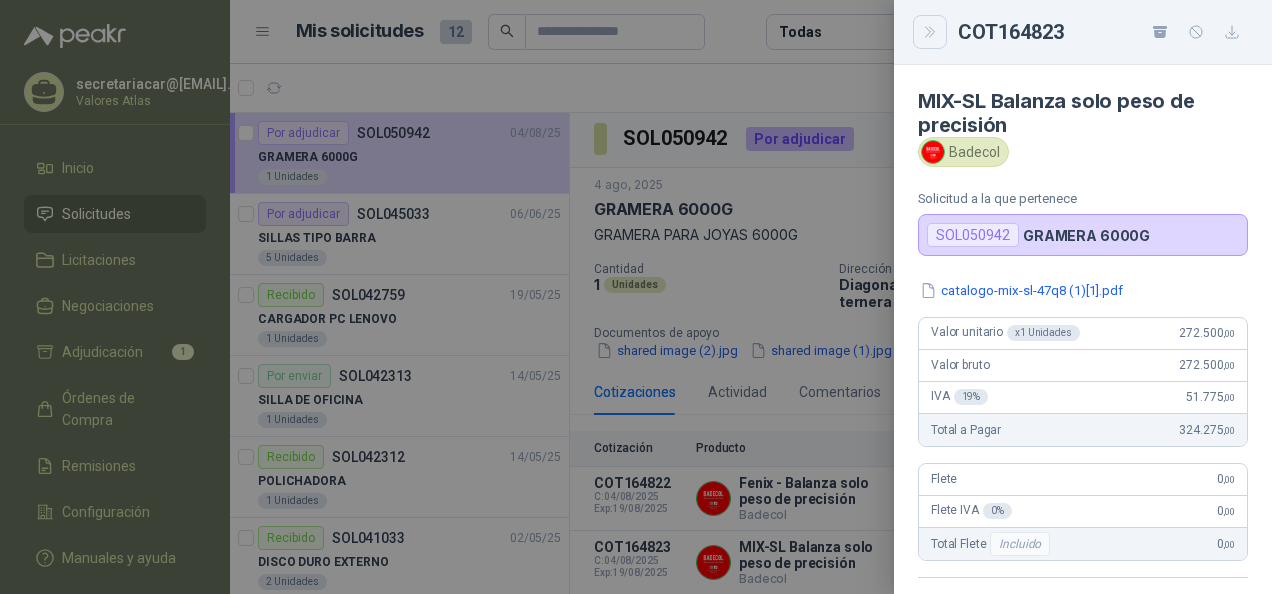 click 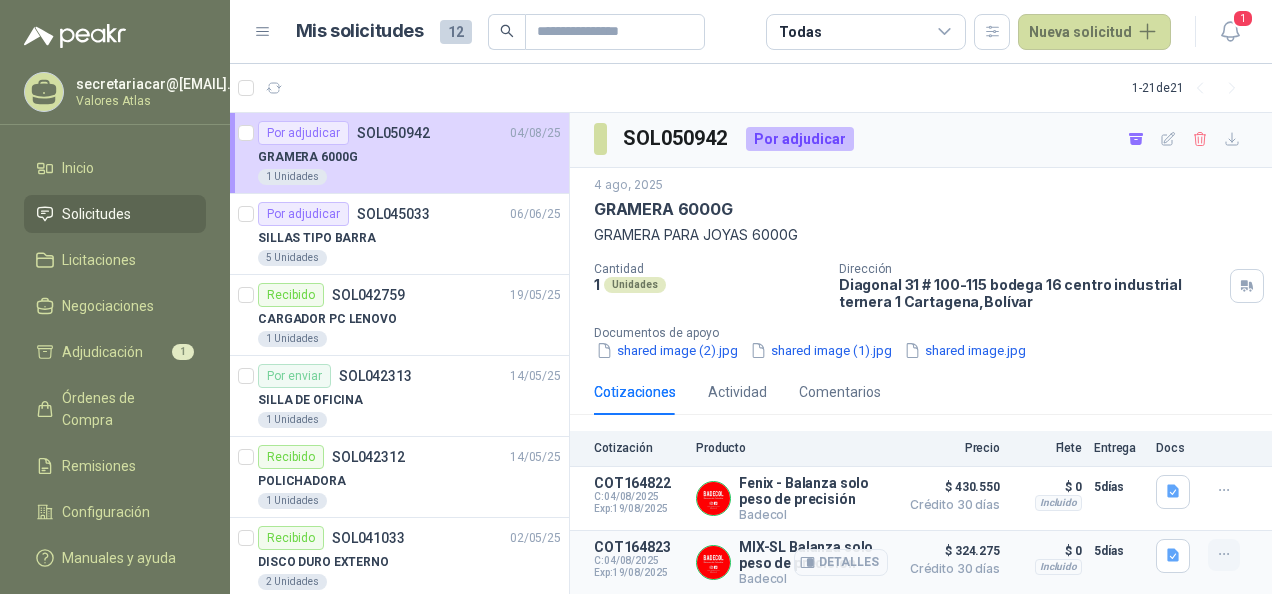 click at bounding box center [1224, 555] 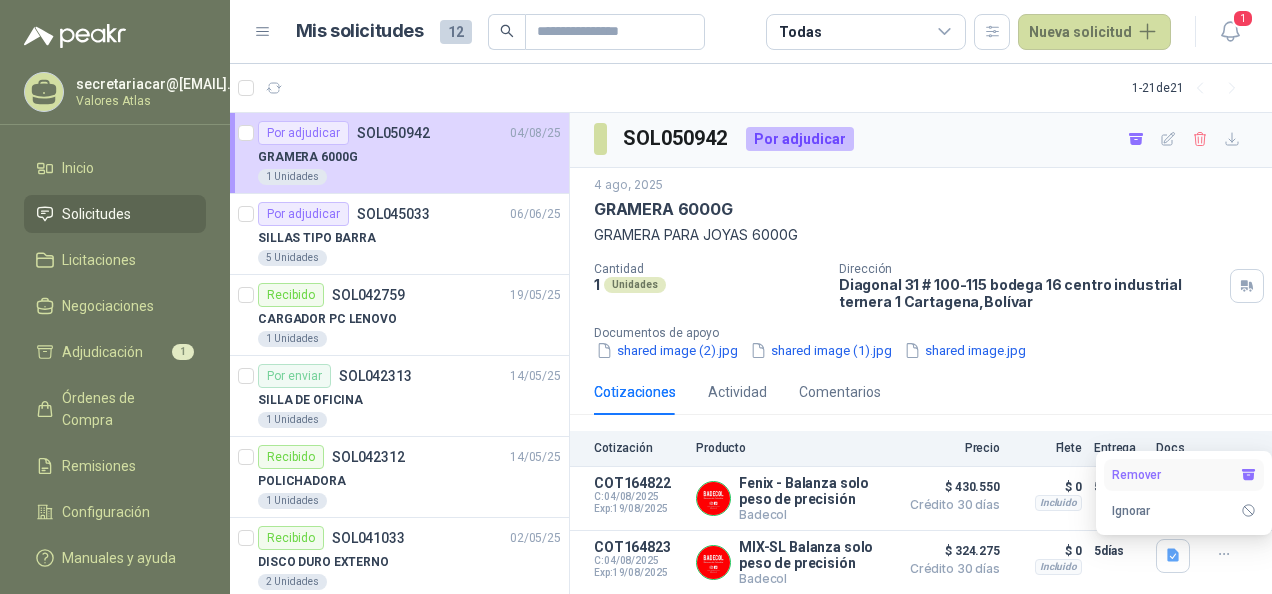 click on "Remover" at bounding box center [1184, 475] 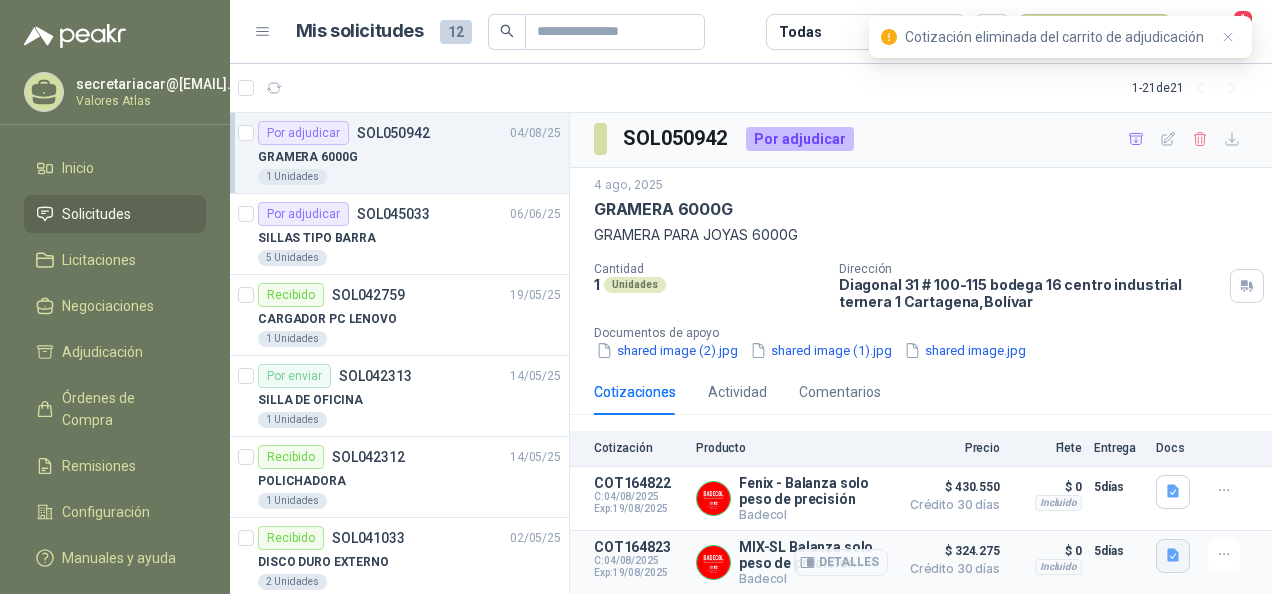 click 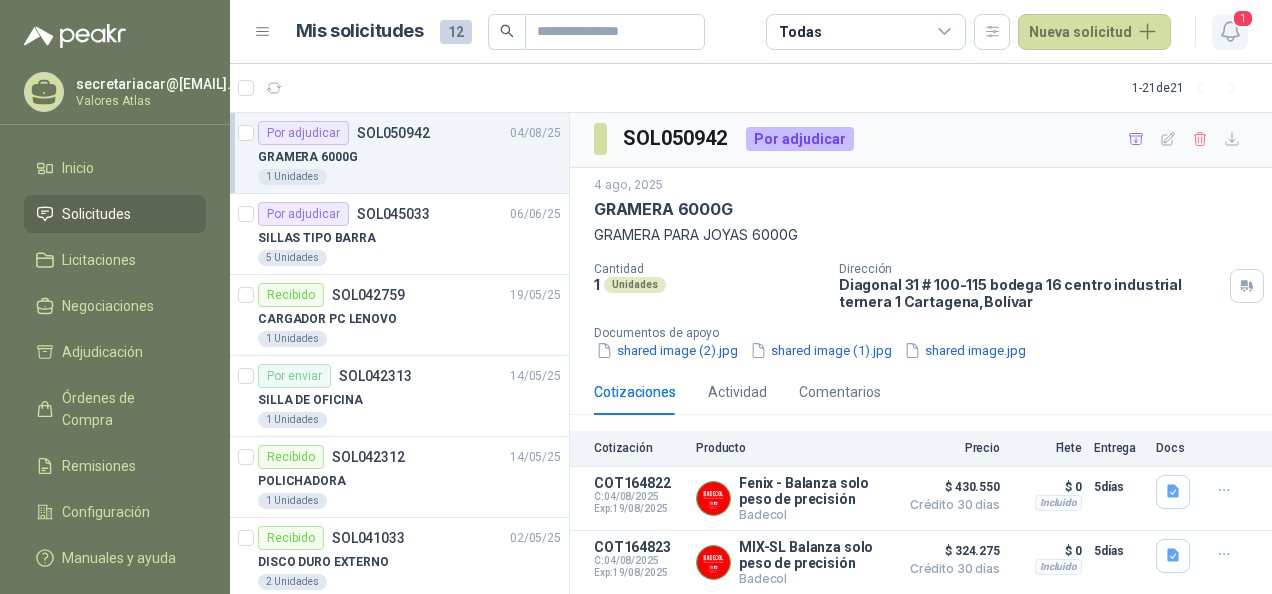 click 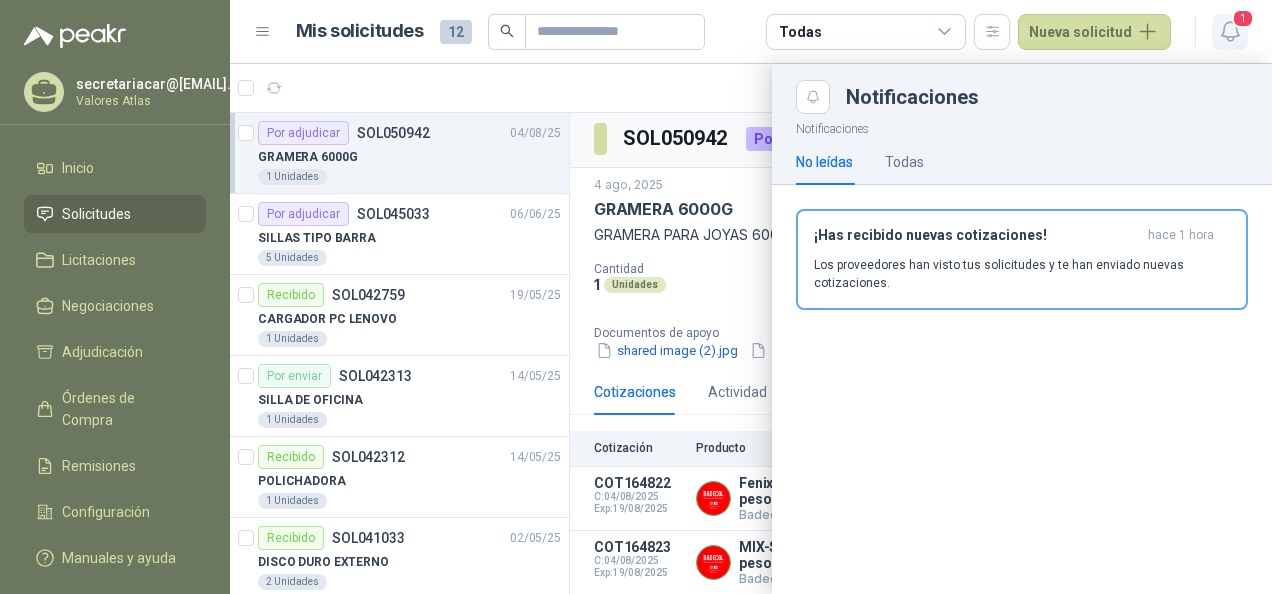 click on "1" at bounding box center [1243, 18] 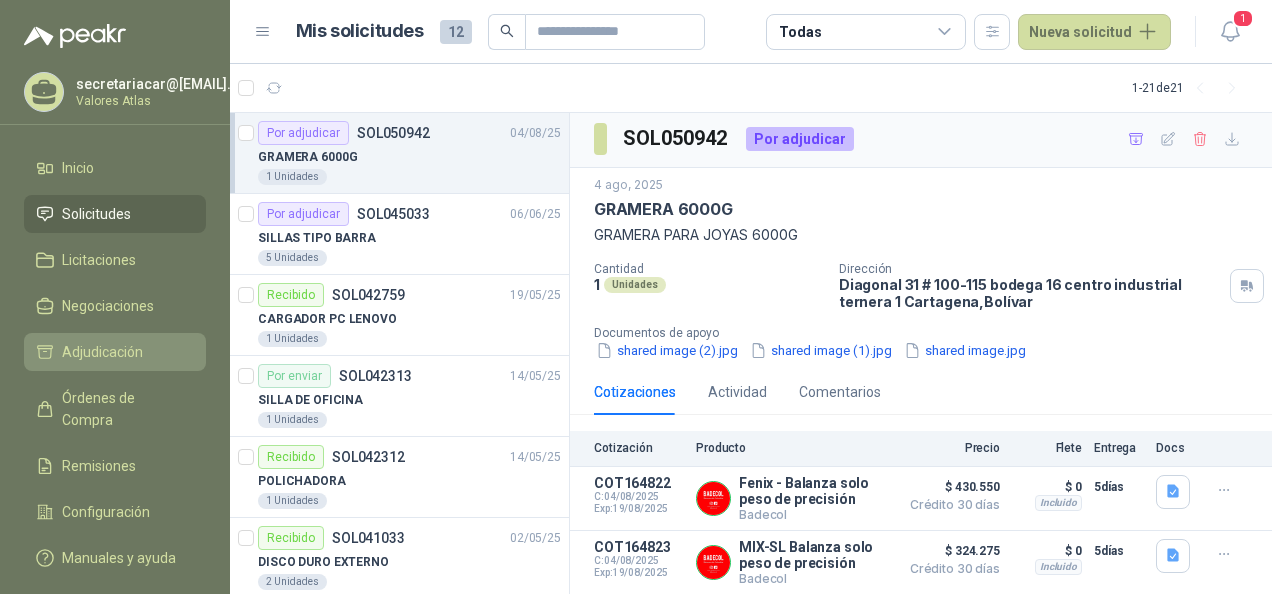click on "Adjudicación" at bounding box center (115, 352) 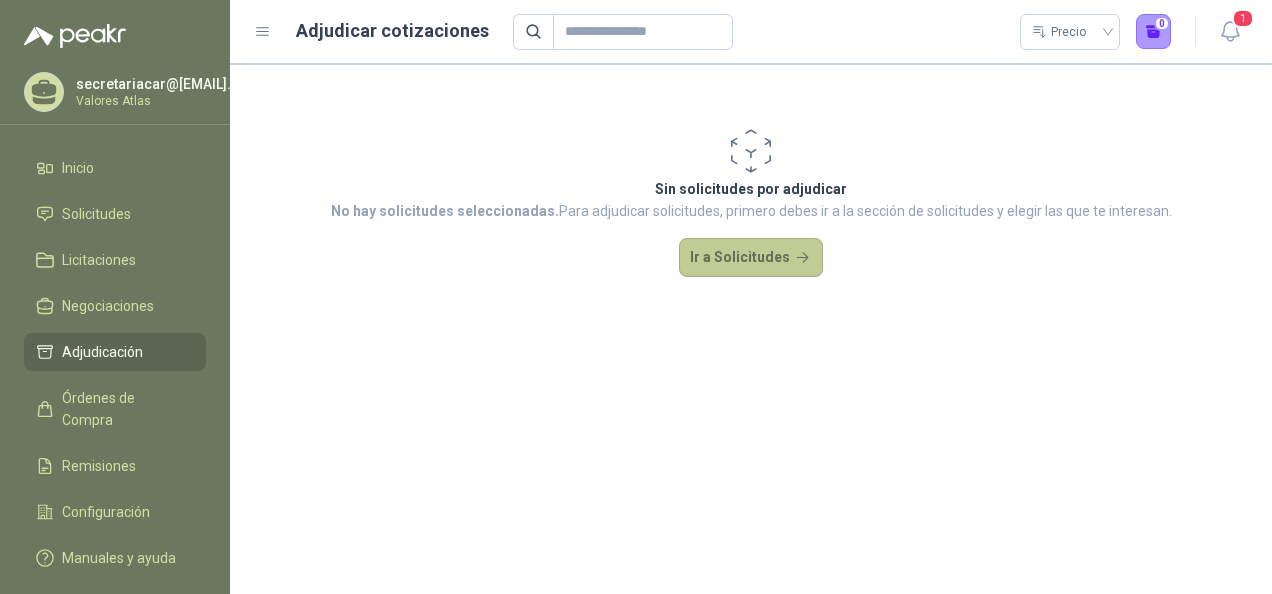 click on "Ir a Solicitudes" at bounding box center (751, 258) 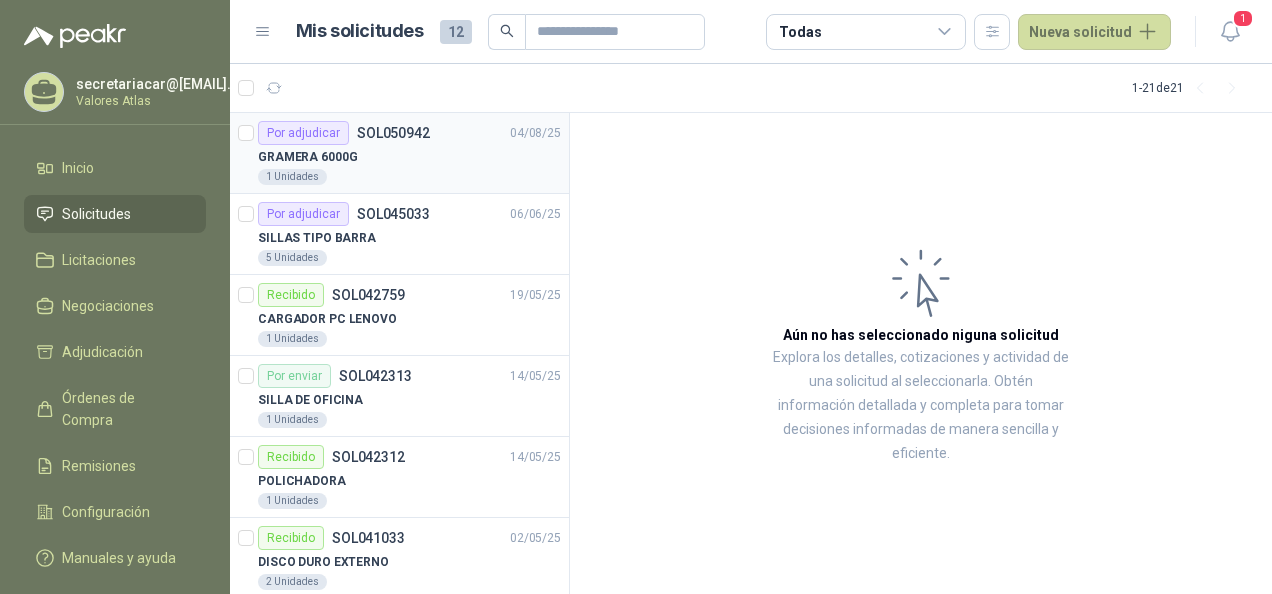 click on "SOL050942" at bounding box center [393, 133] 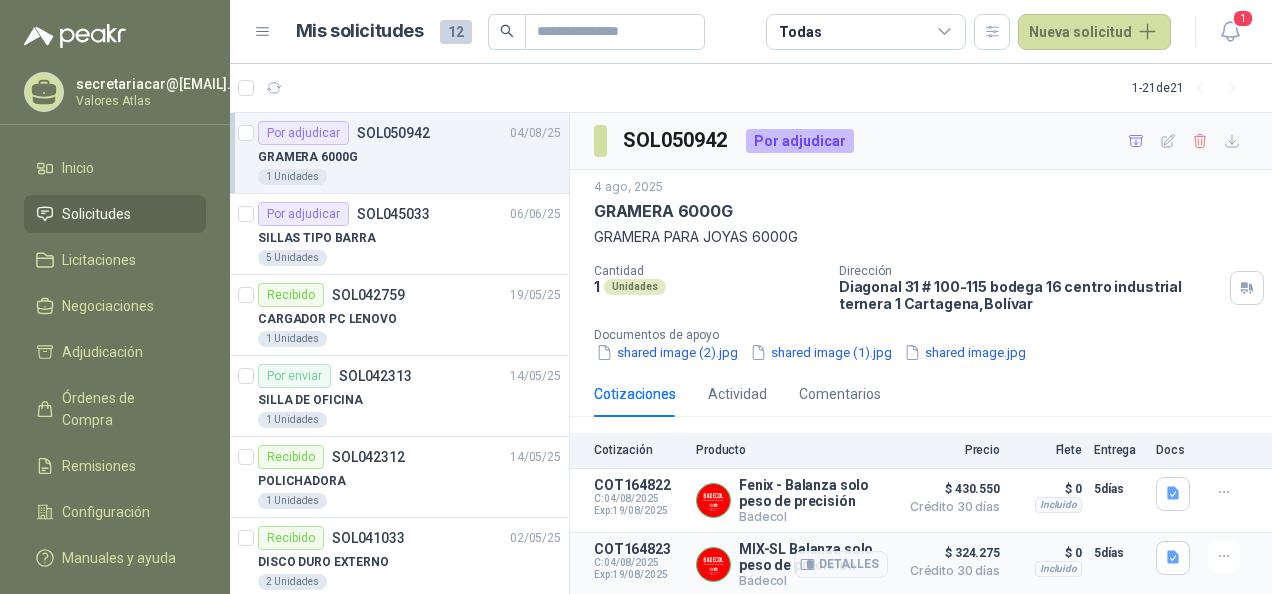 scroll, scrollTop: 2, scrollLeft: 0, axis: vertical 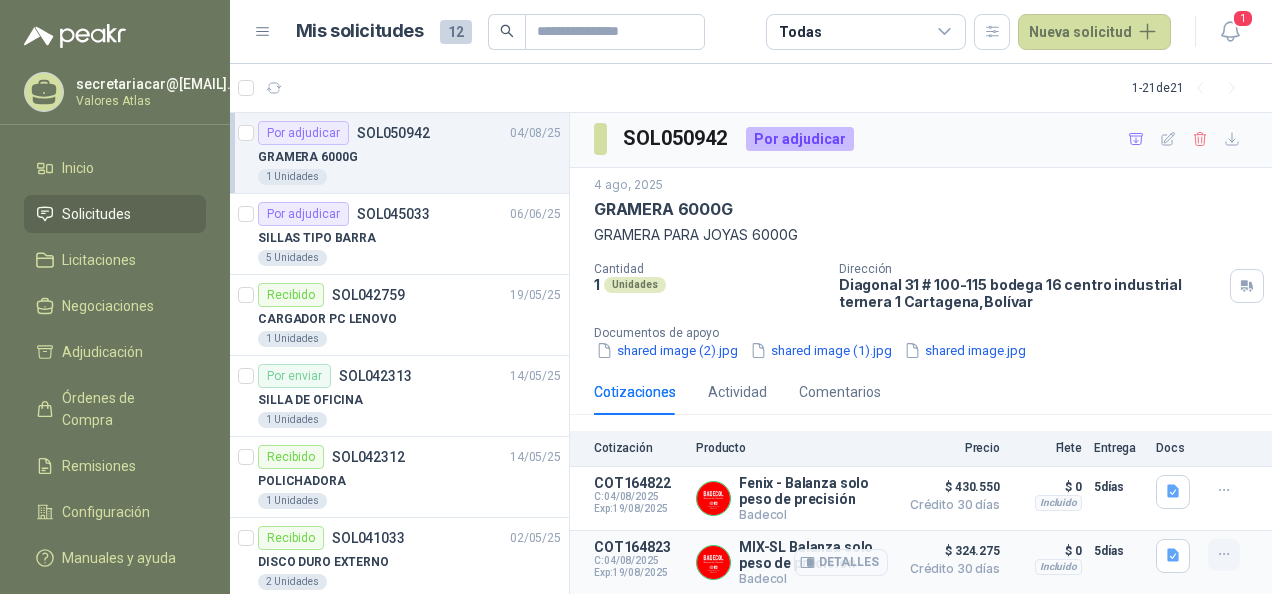 click 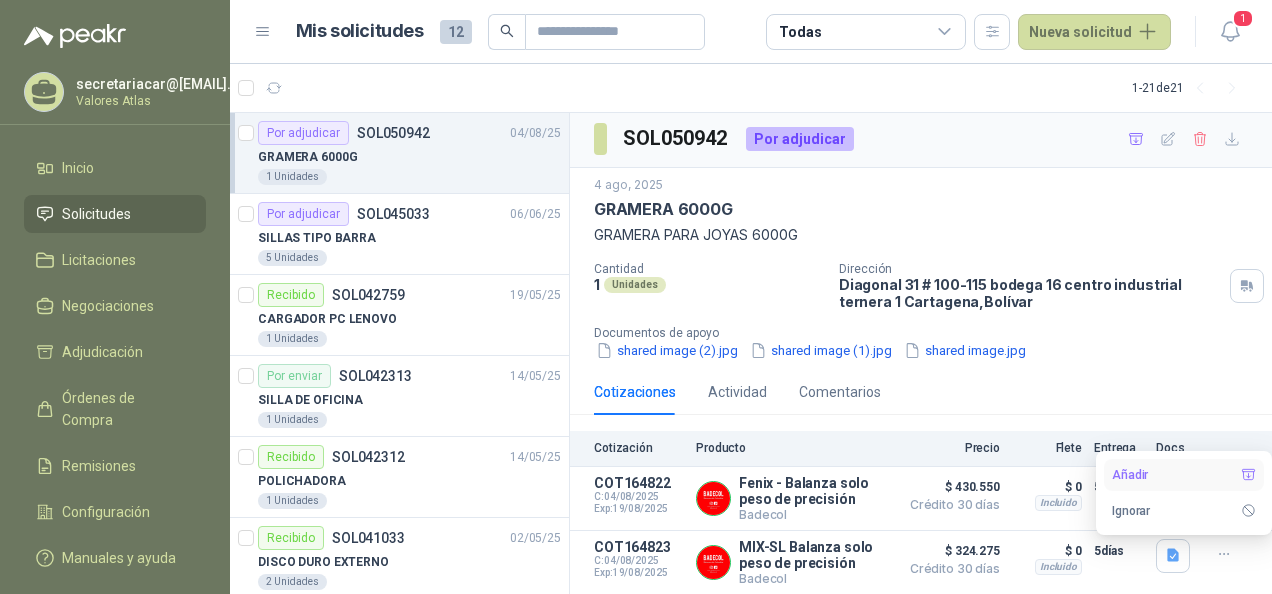 click on "Añadir" at bounding box center [1184, 475] 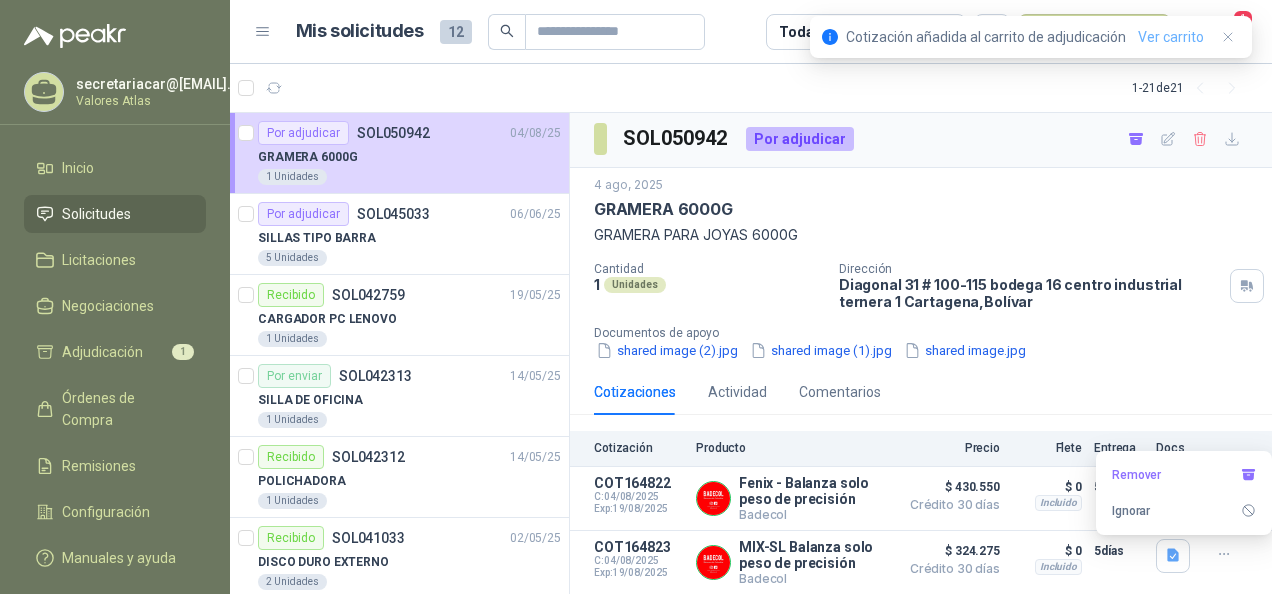 click on "Ver carrito" at bounding box center [1171, 37] 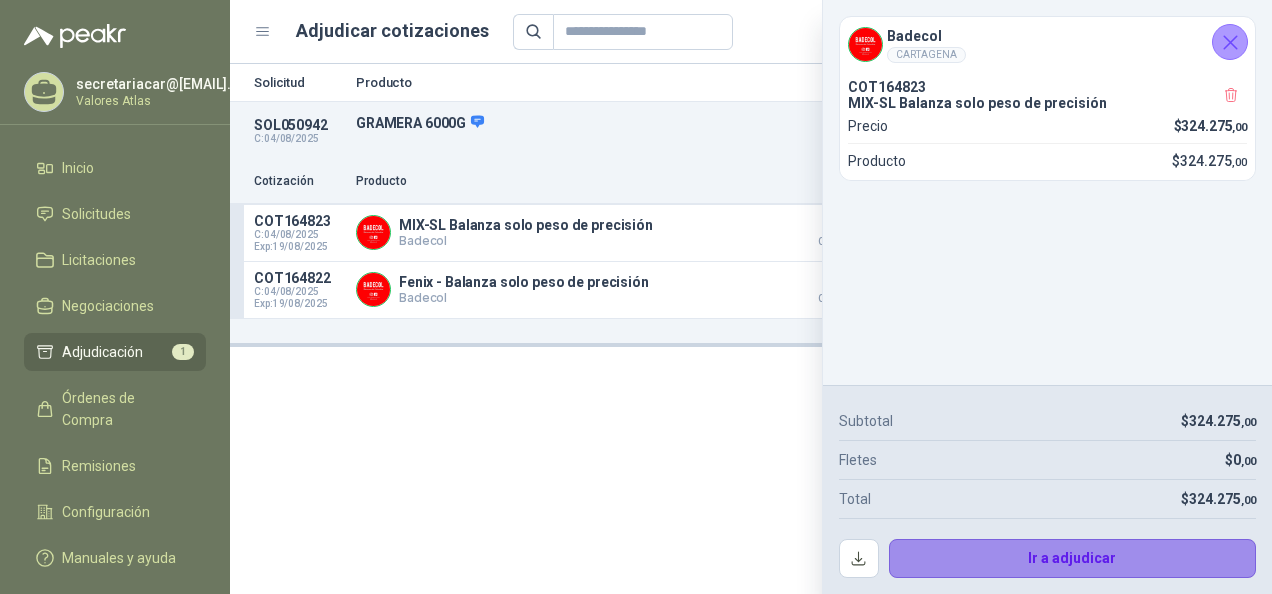 click on "Ir a adjudicar" at bounding box center (1073, 559) 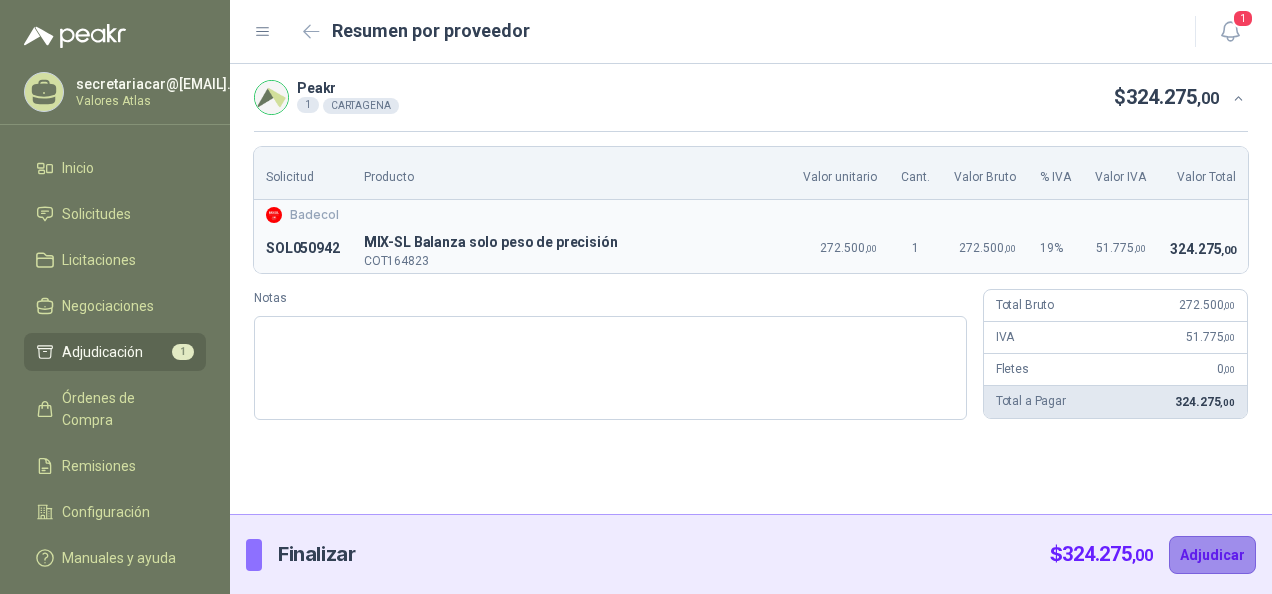 click on "Adjudicar" at bounding box center [1212, 555] 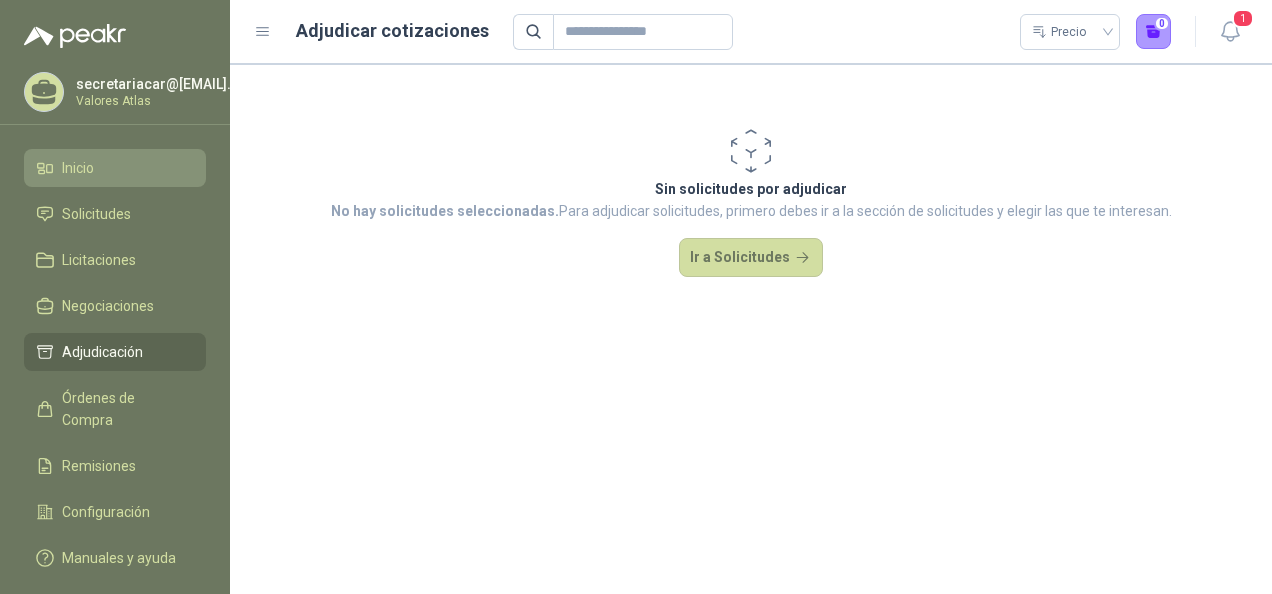 click on "Inicio" at bounding box center [115, 168] 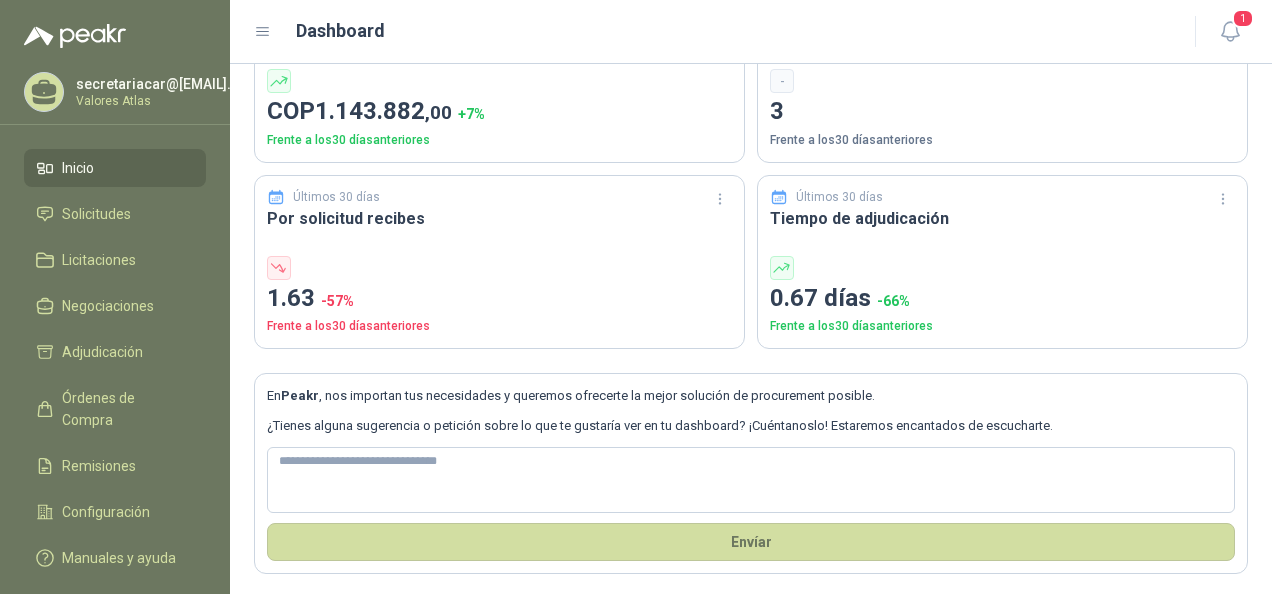 scroll, scrollTop: 158, scrollLeft: 0, axis: vertical 